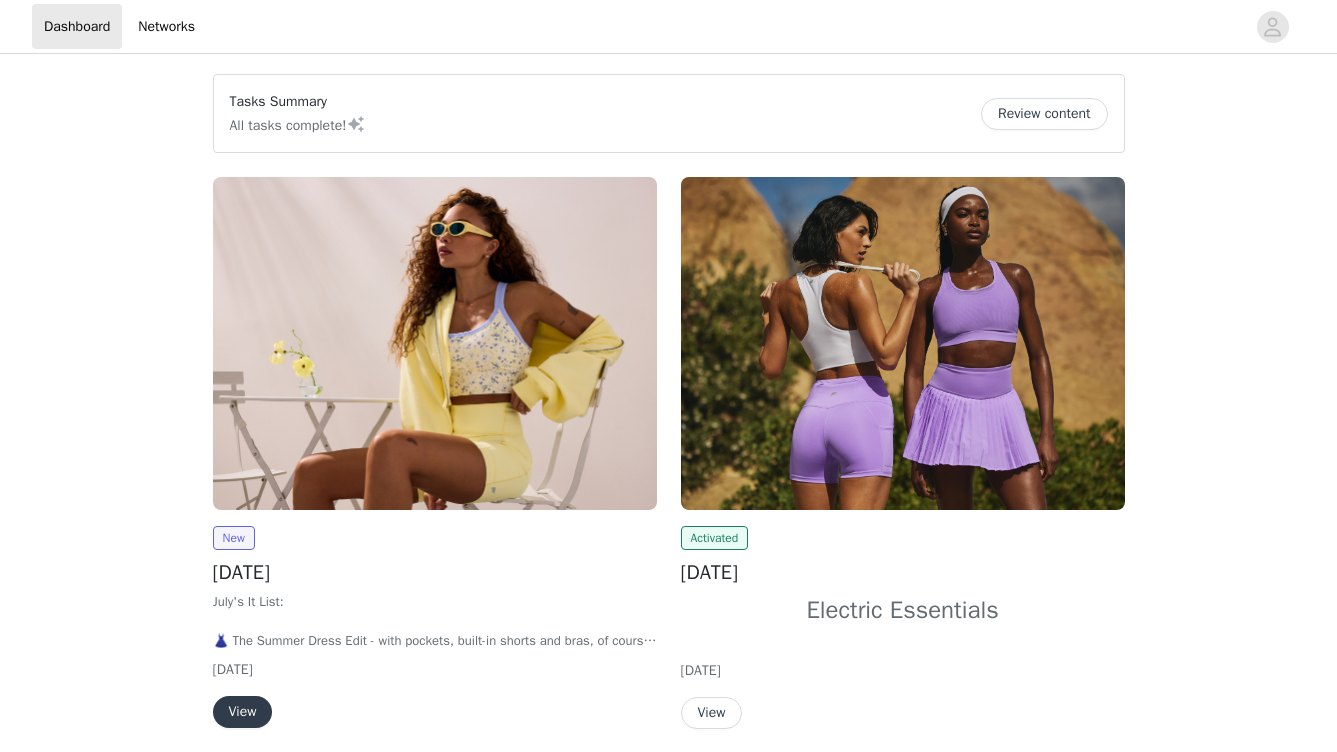 scroll, scrollTop: 0, scrollLeft: 0, axis: both 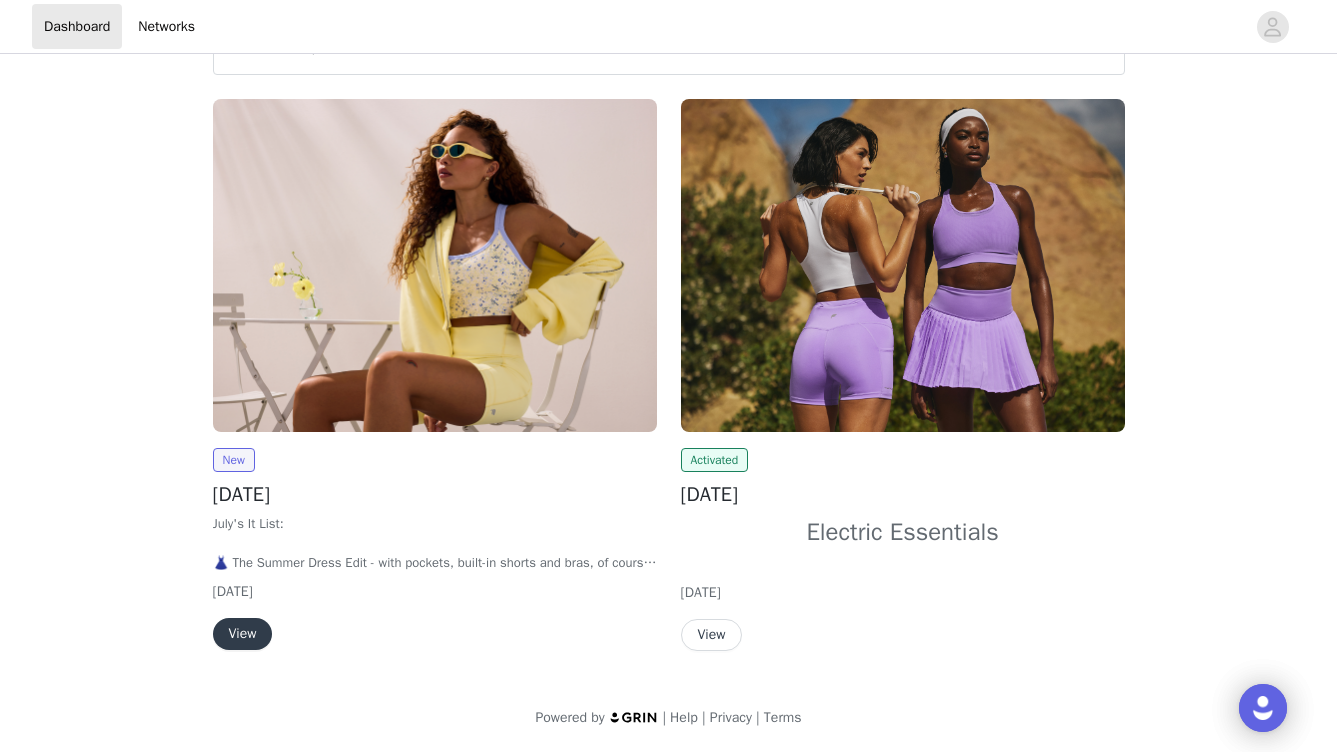 click on "View" at bounding box center (243, 634) 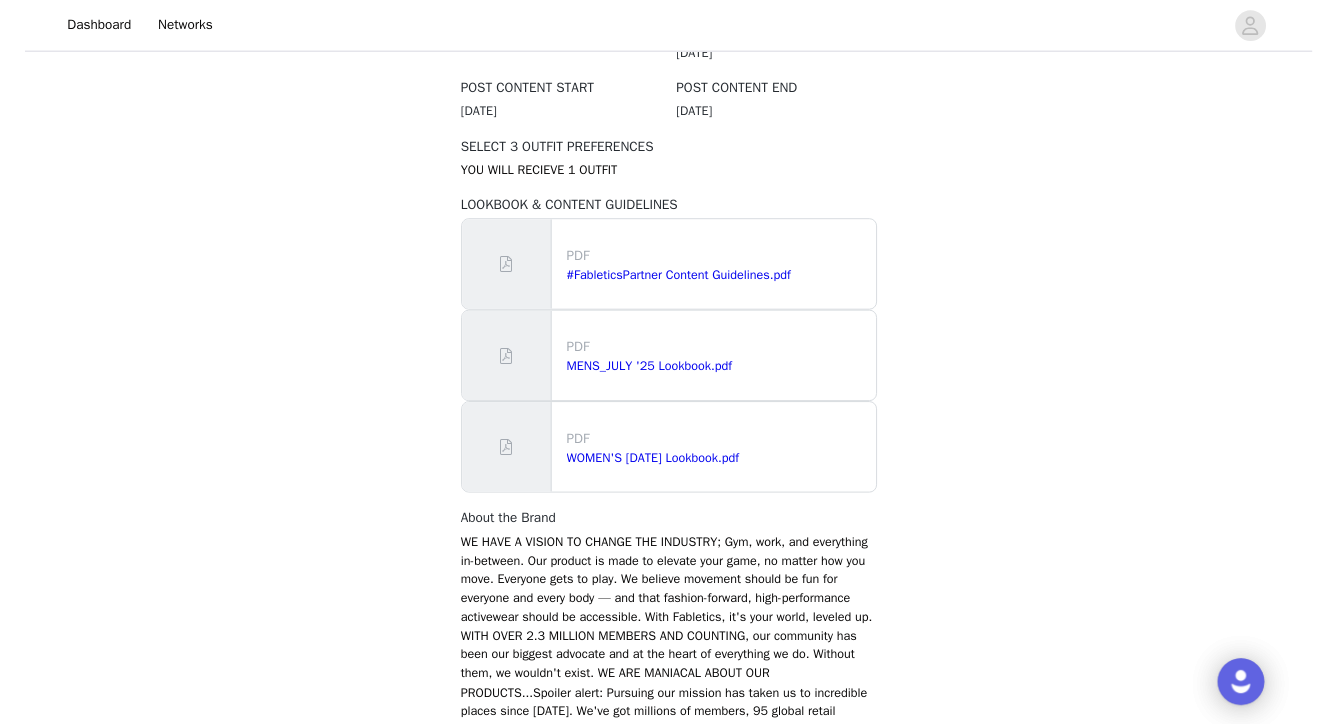 scroll, scrollTop: 1193, scrollLeft: 0, axis: vertical 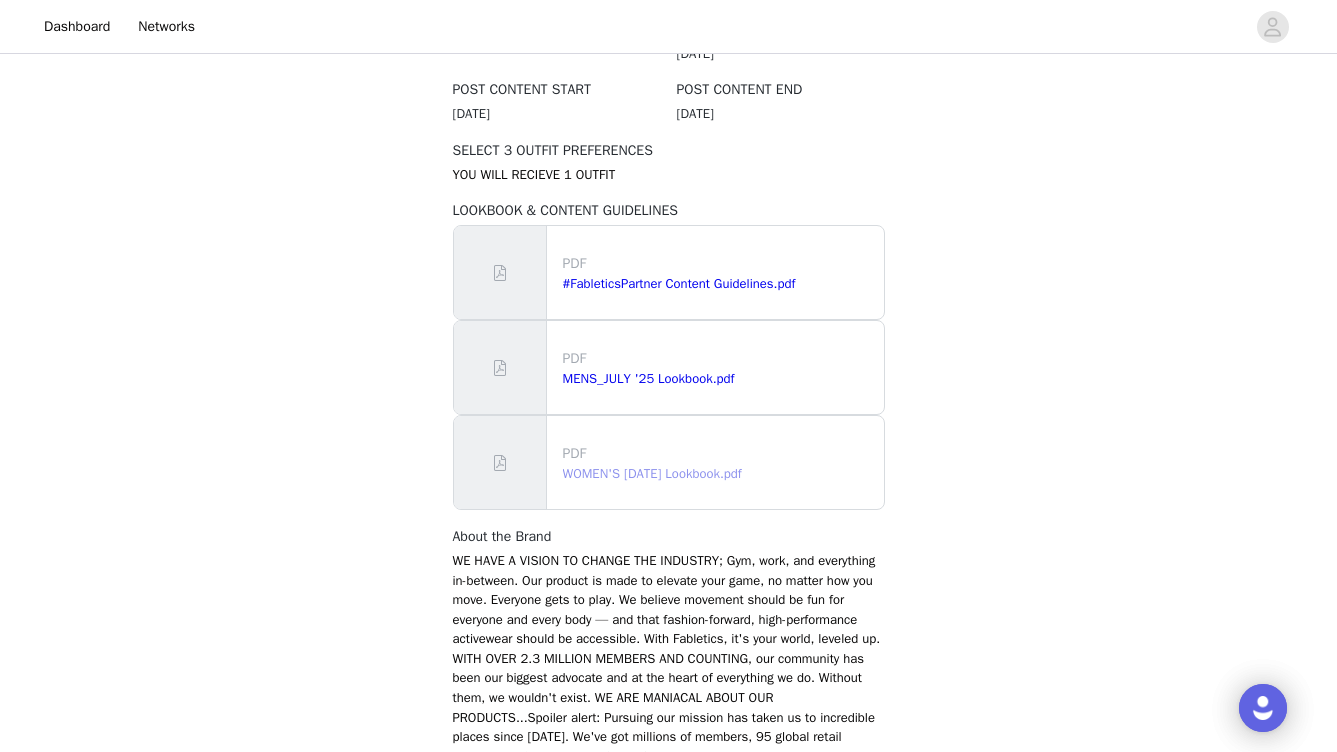 click on "WOMEN'S [DATE] Lookbook.pdf" at bounding box center (652, 473) 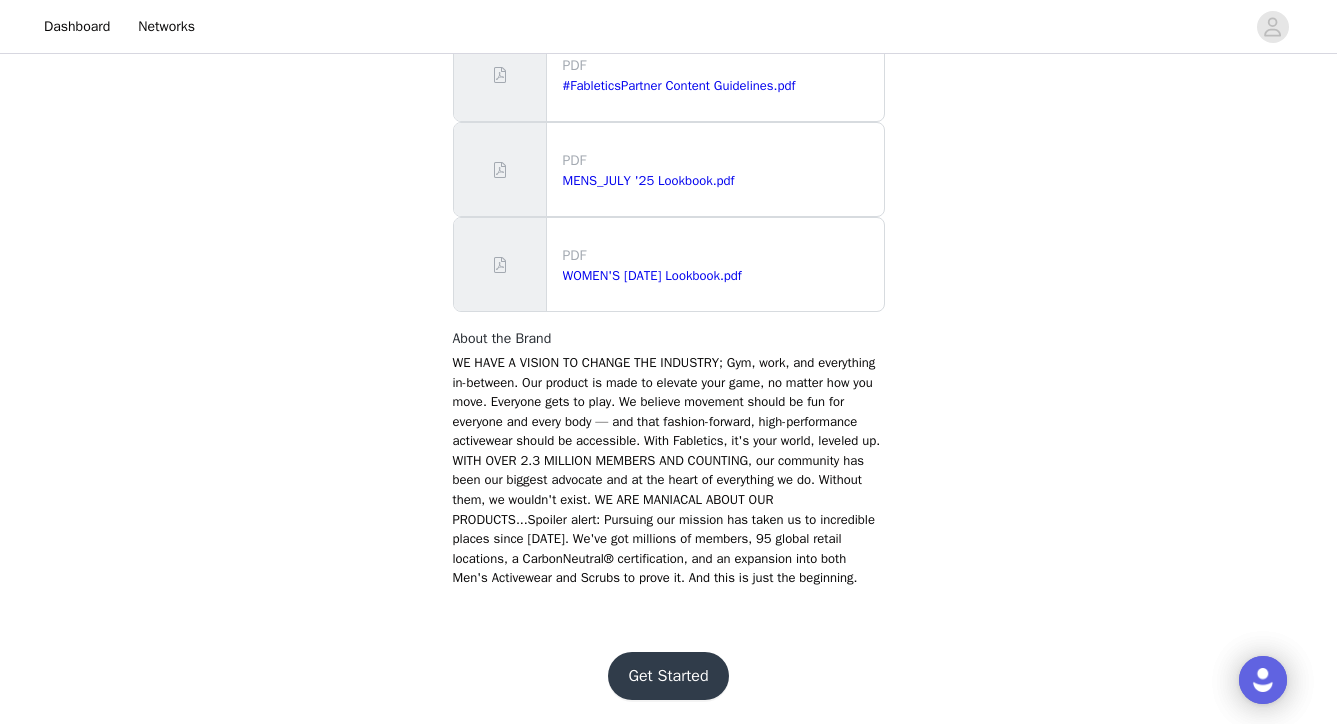 scroll, scrollTop: 1396, scrollLeft: 0, axis: vertical 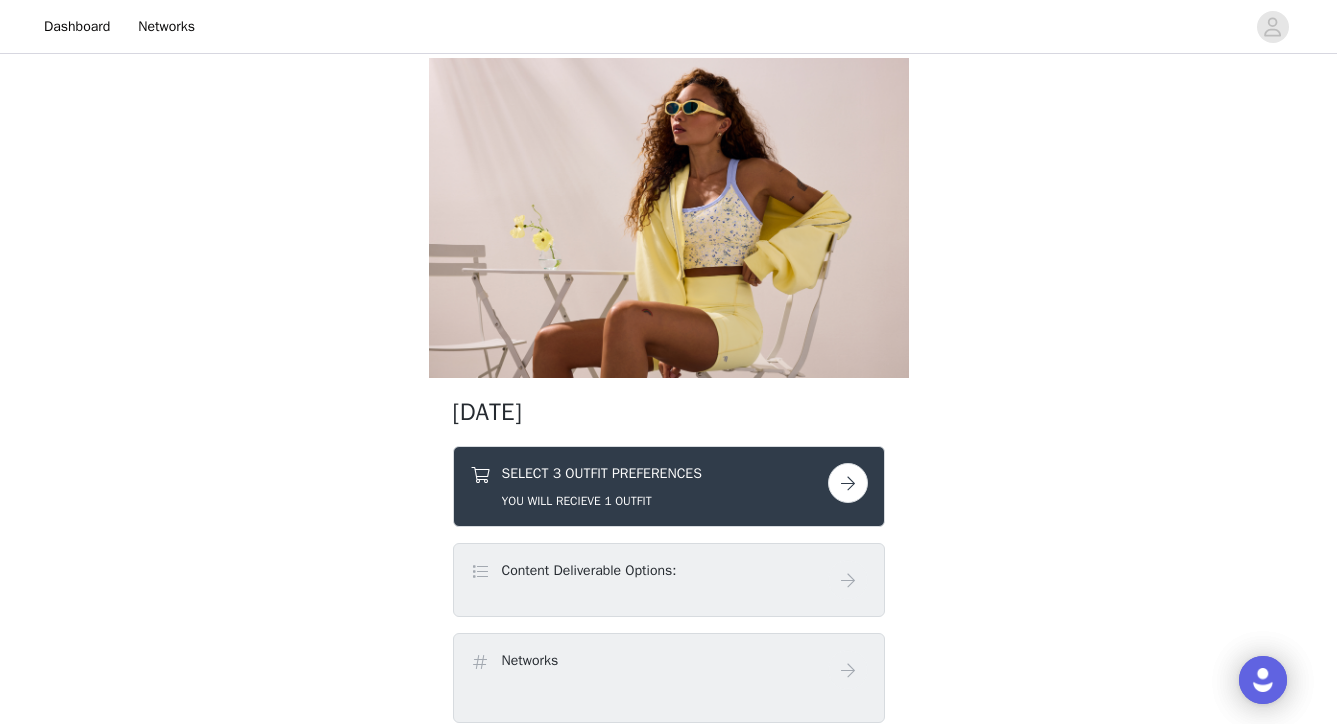 click at bounding box center (848, 483) 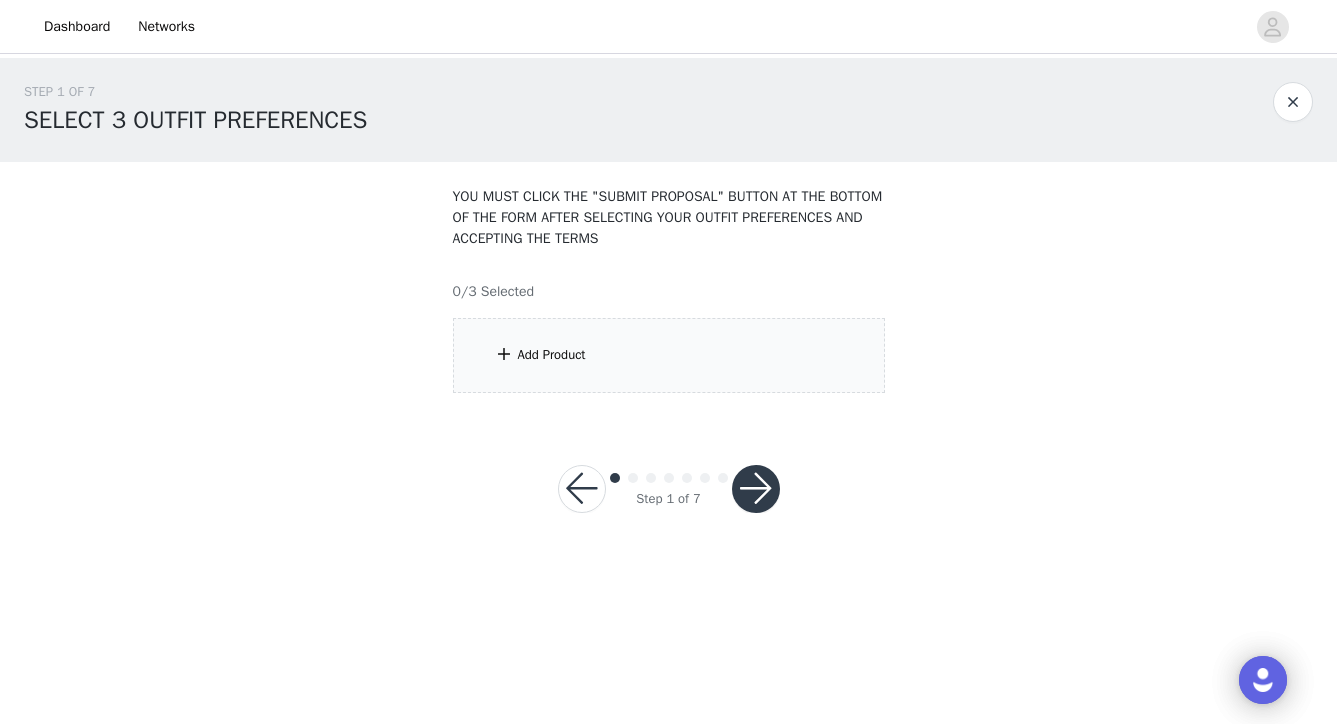 click on "Add Product" at bounding box center (669, 355) 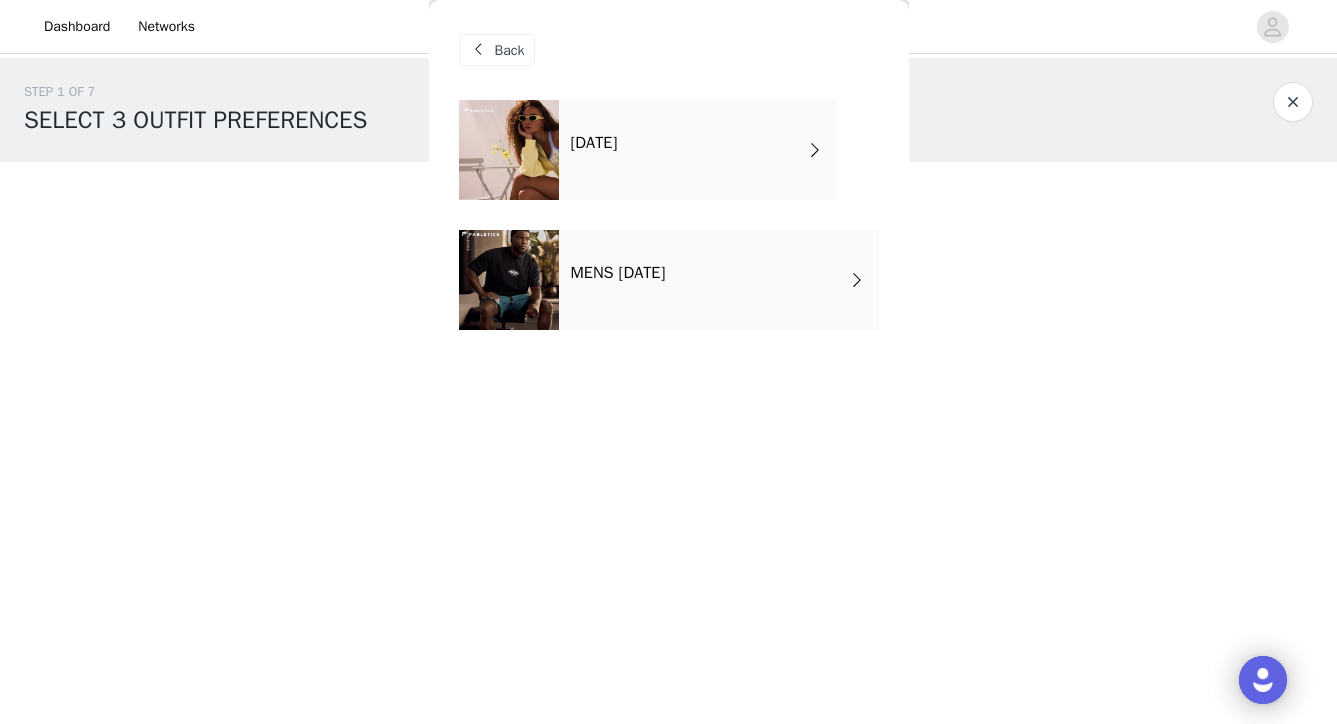 click on "[DATE]" at bounding box center (698, 150) 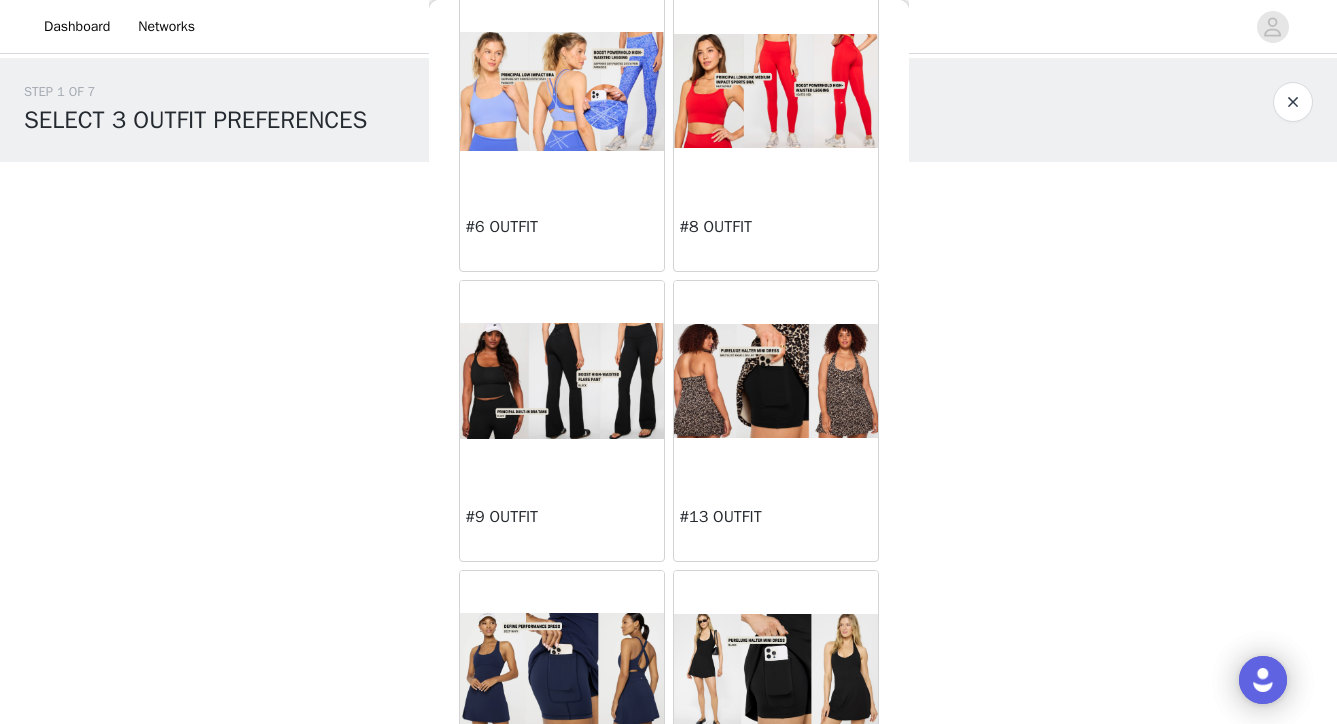 scroll, scrollTop: 658, scrollLeft: 0, axis: vertical 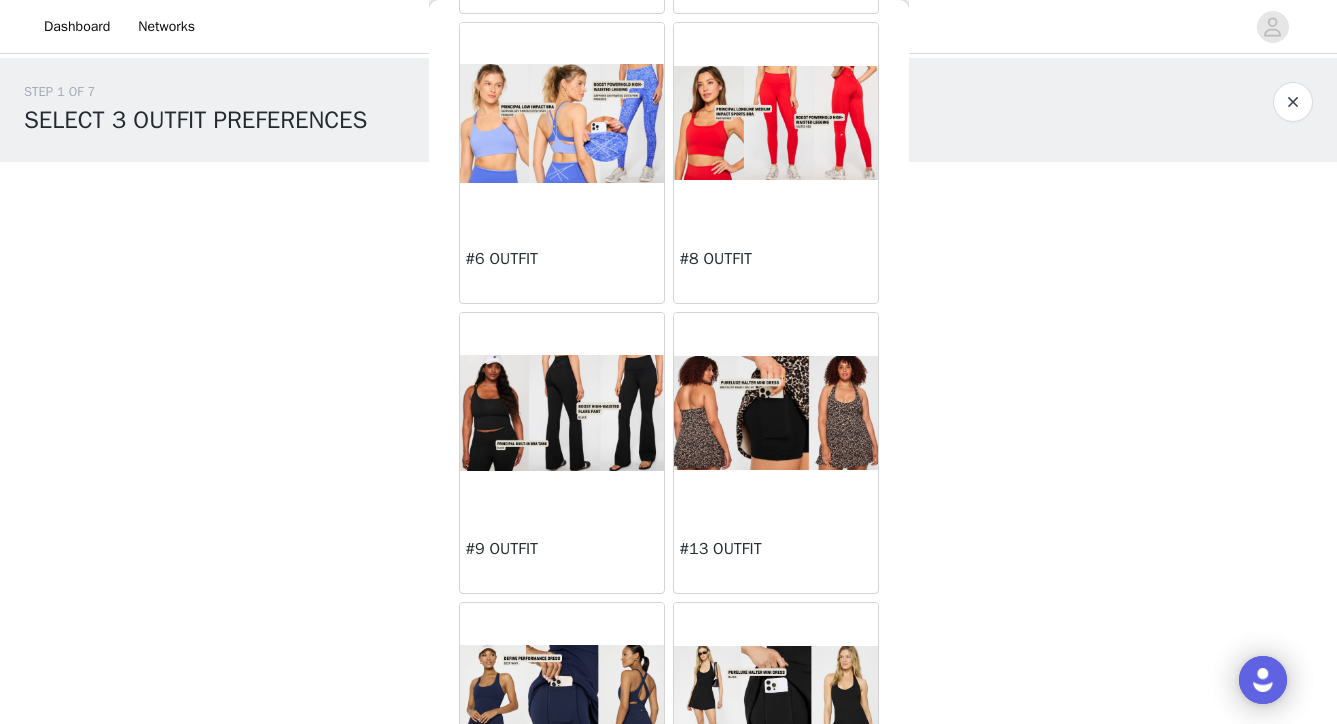 click at bounding box center [776, 413] 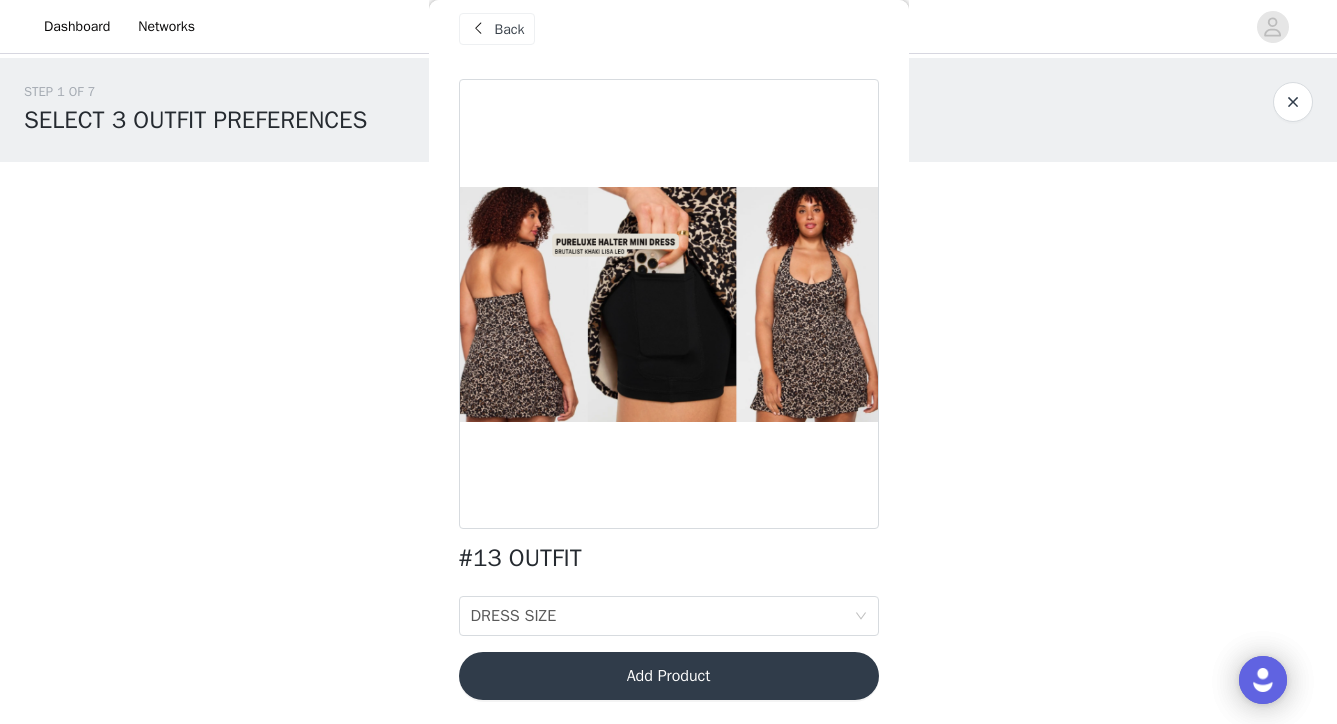 scroll, scrollTop: 13, scrollLeft: 0, axis: vertical 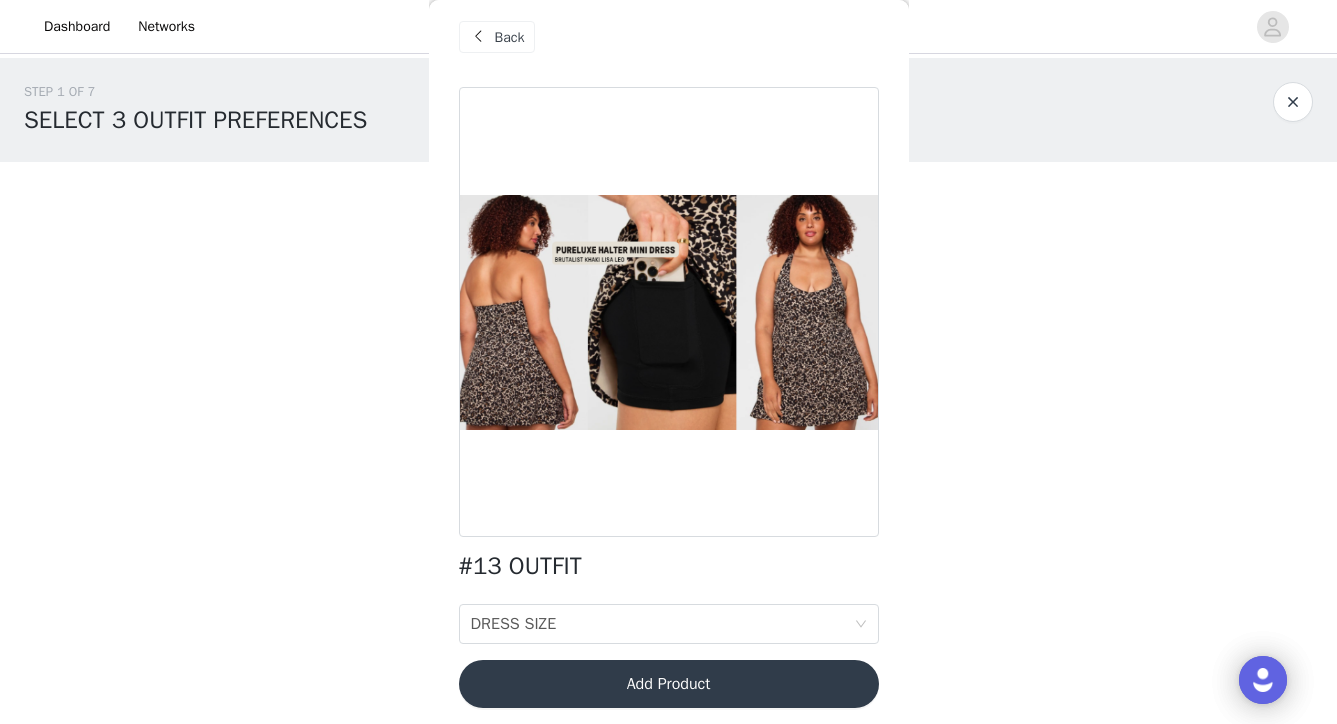 click on "Back" at bounding box center (497, 37) 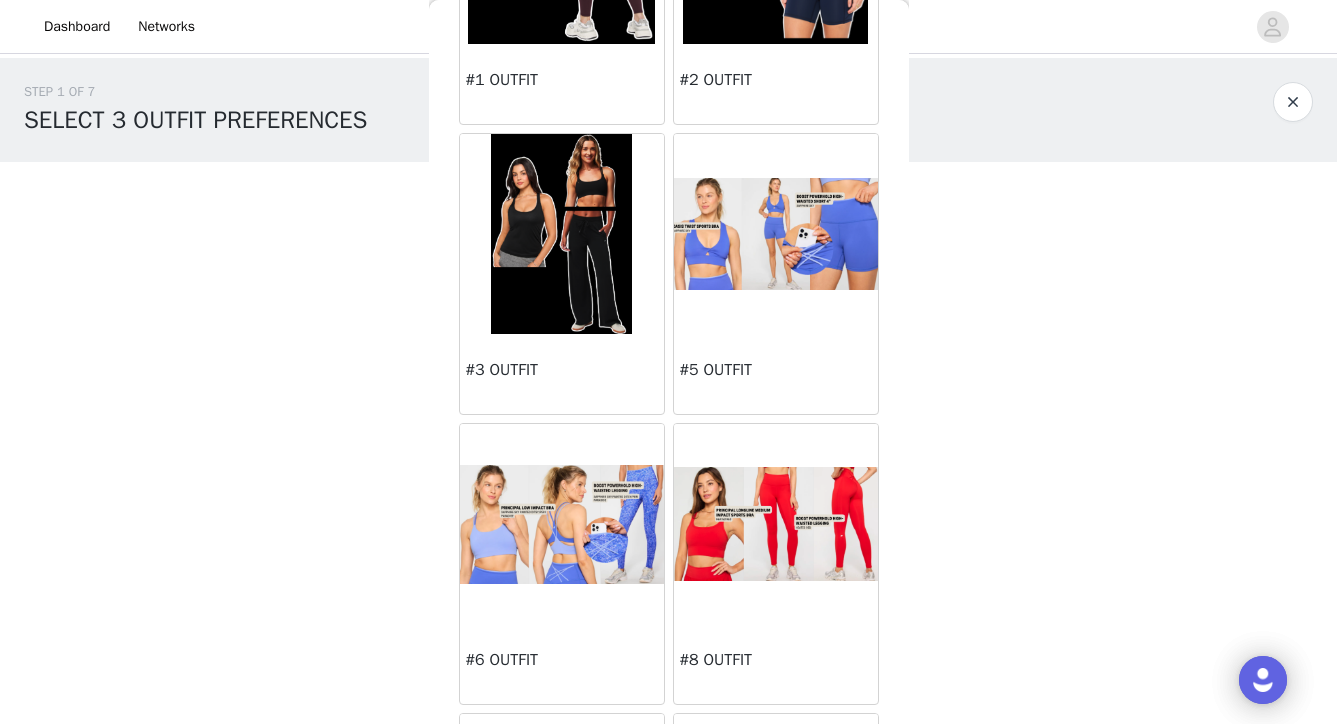 scroll, scrollTop: 259, scrollLeft: 0, axis: vertical 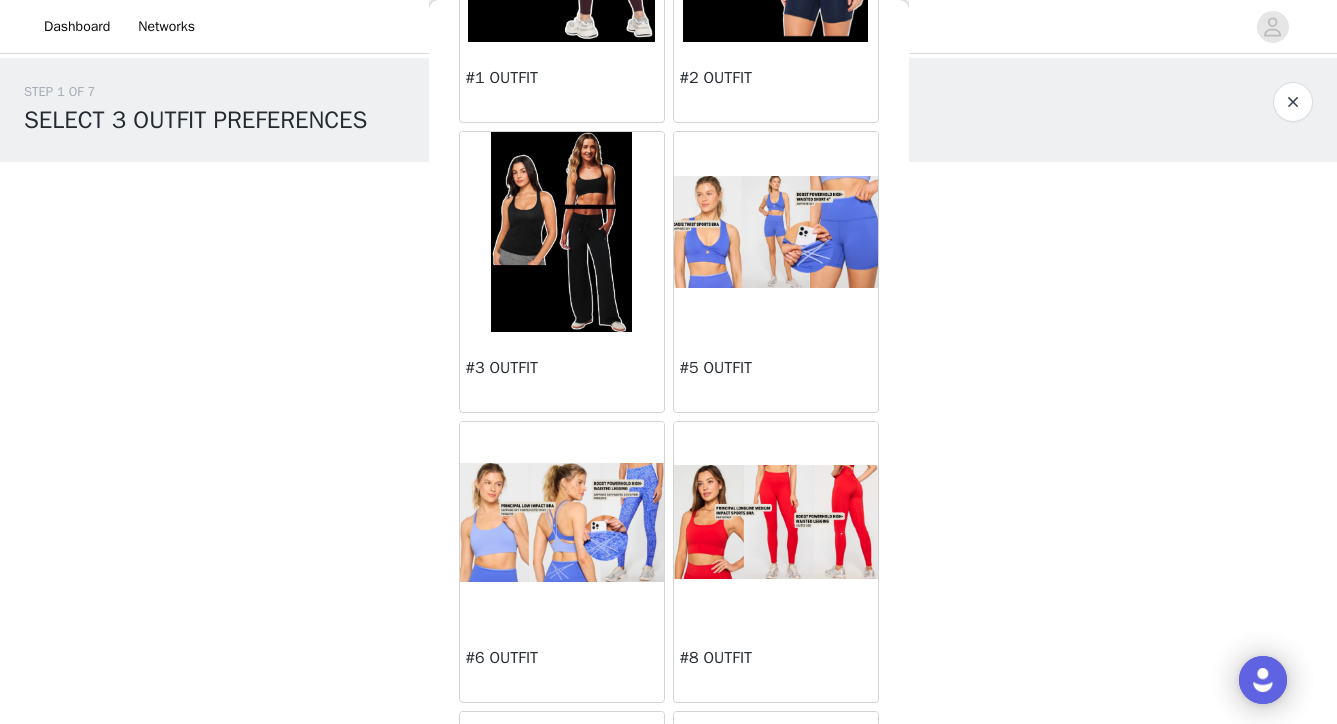 click at bounding box center [561, 232] 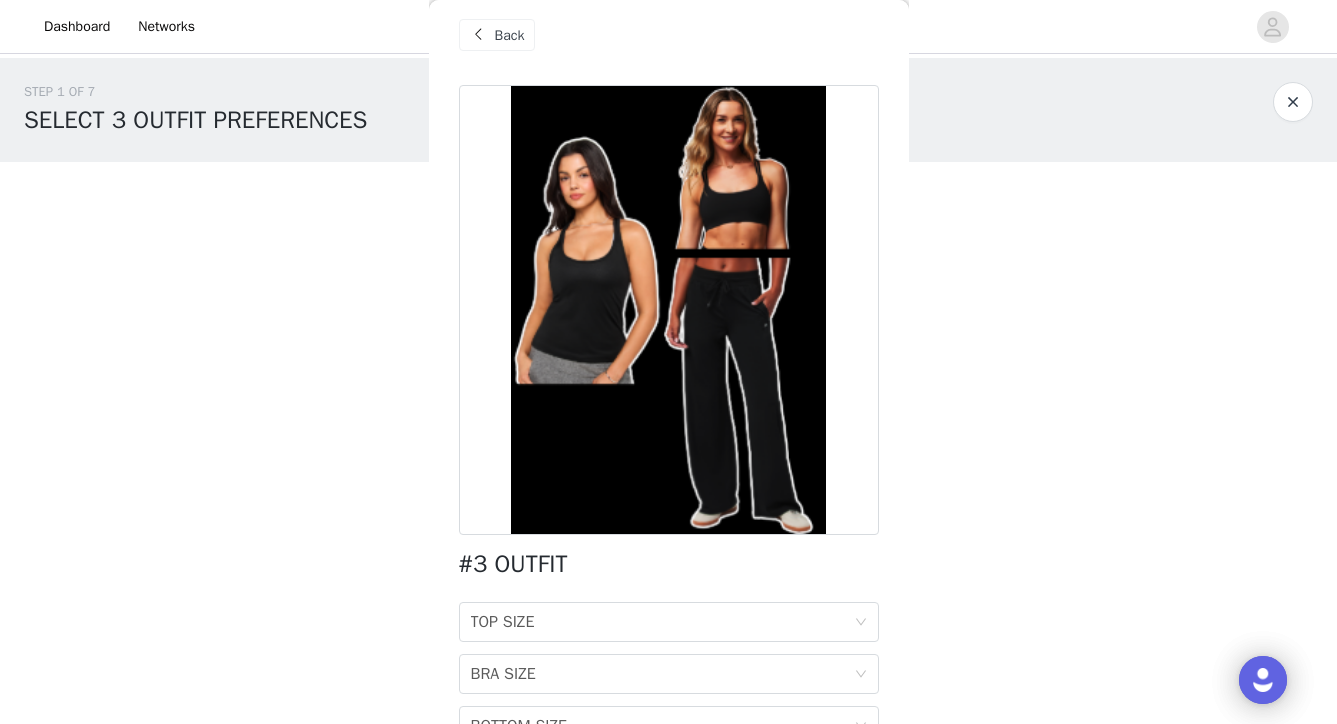 scroll, scrollTop: 14, scrollLeft: 0, axis: vertical 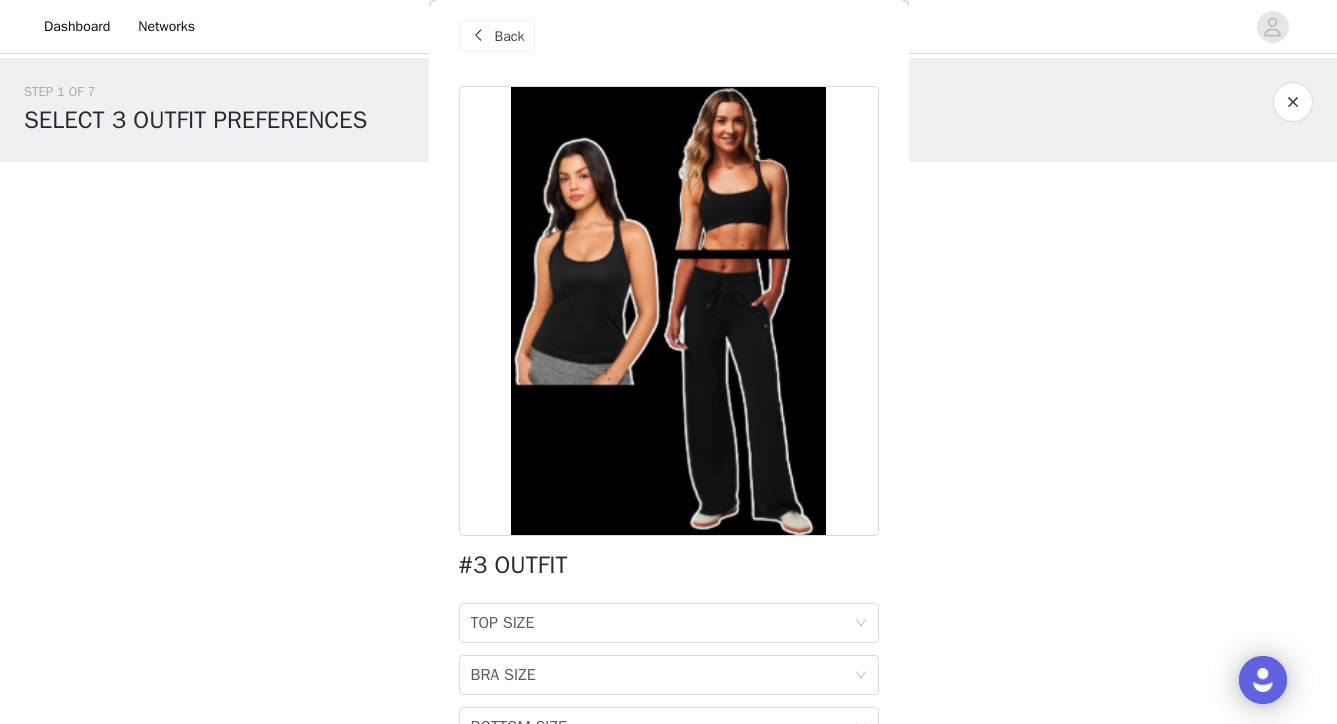 click on "Back" at bounding box center (510, 36) 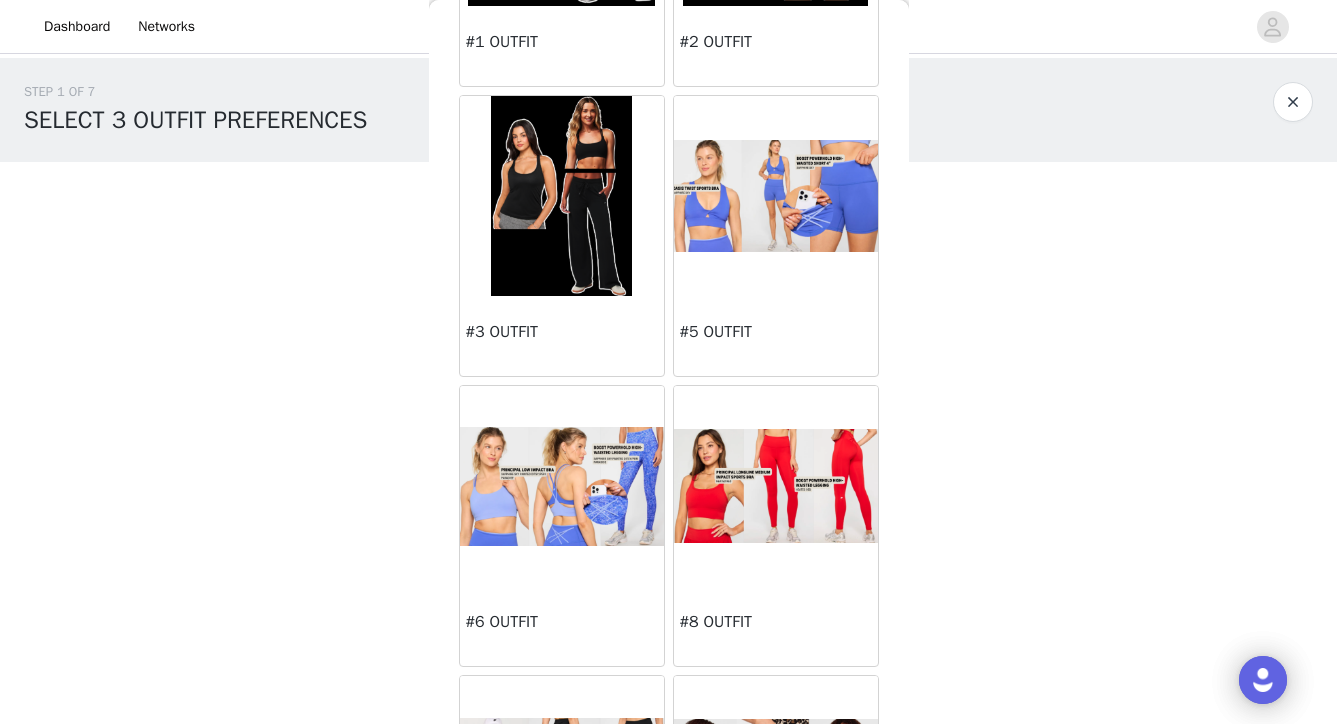 scroll, scrollTop: 315, scrollLeft: 0, axis: vertical 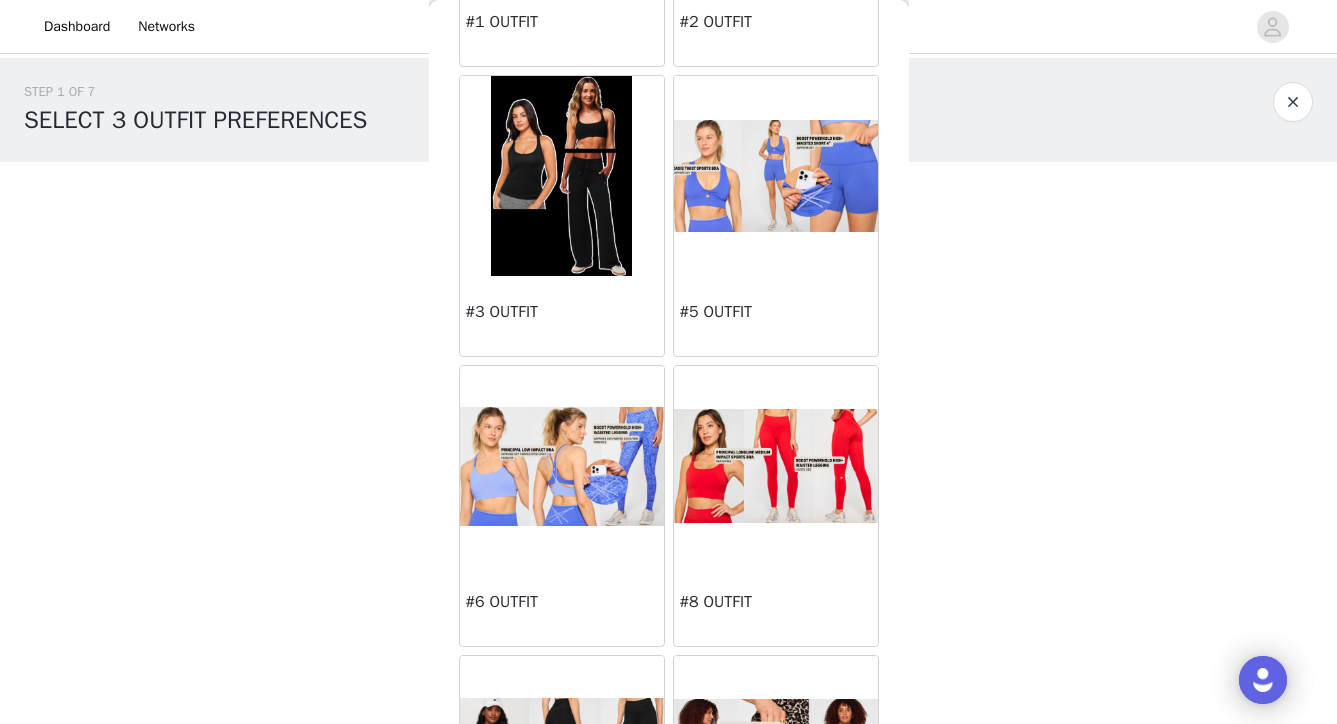 click at bounding box center [776, 466] 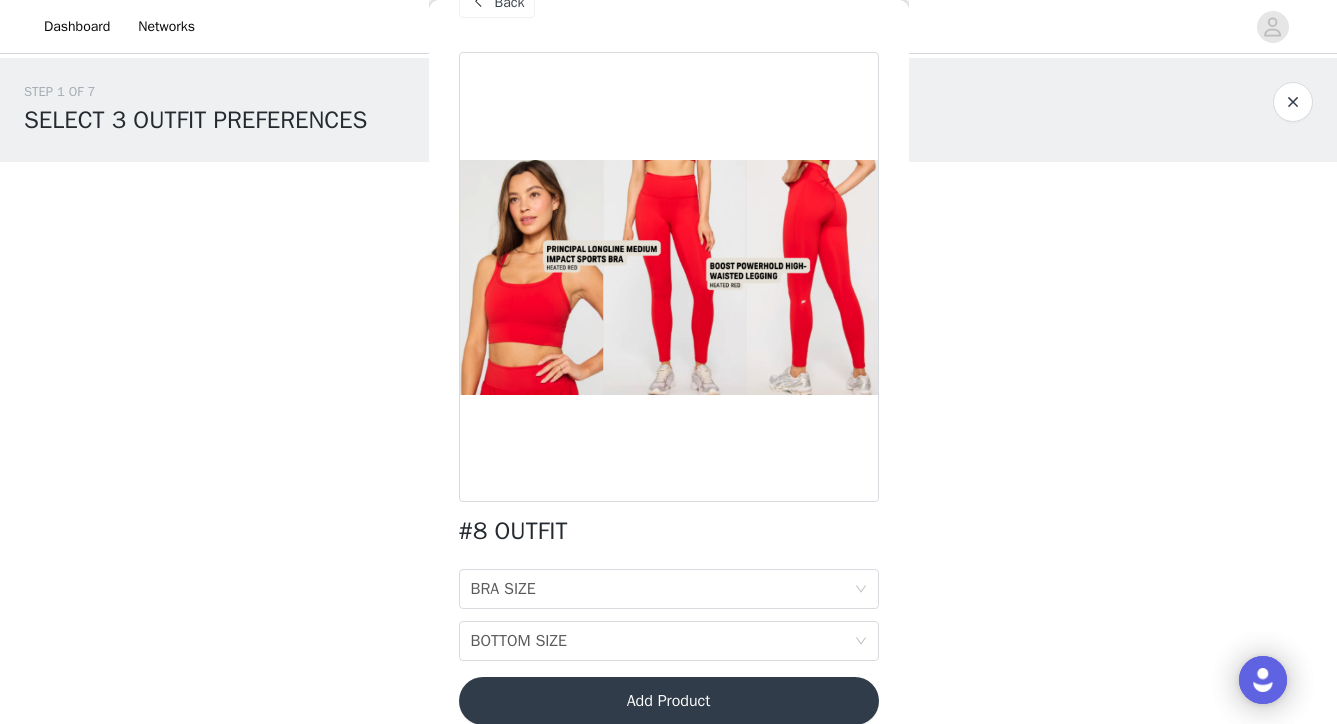 scroll, scrollTop: 57, scrollLeft: 0, axis: vertical 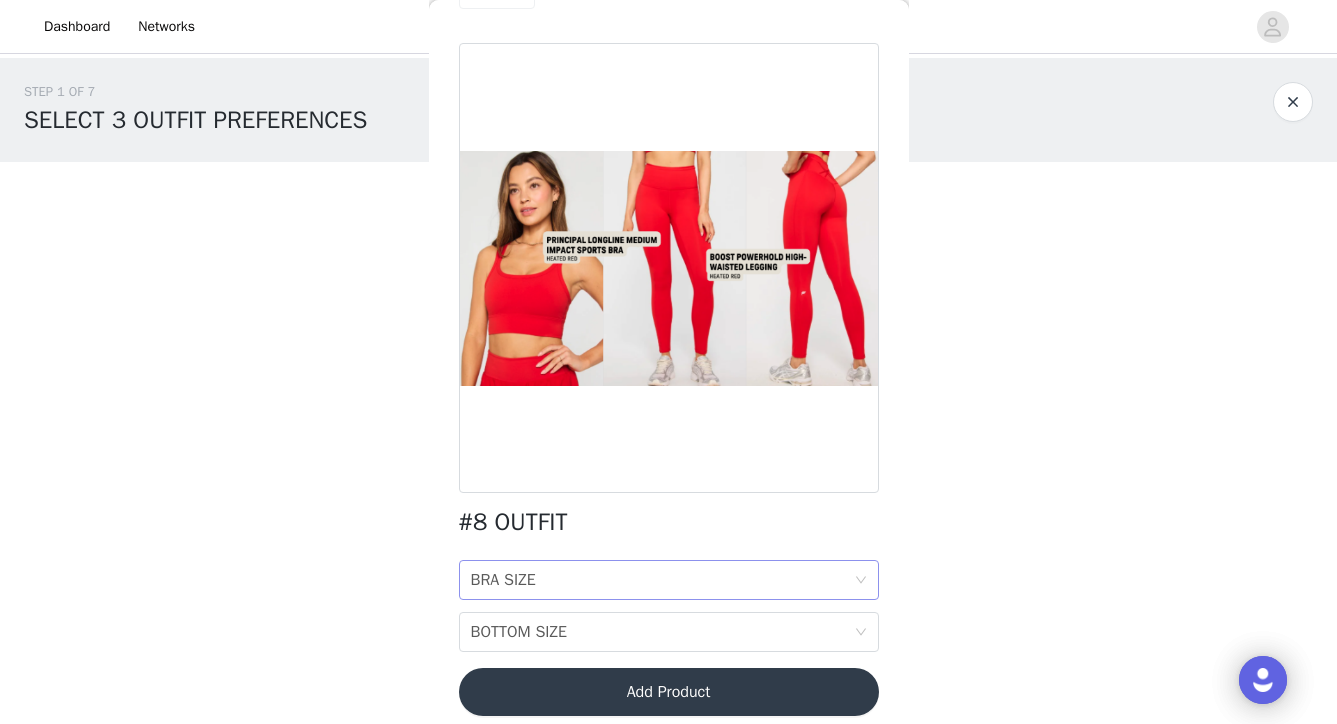 click on "BRA SIZE BRA SIZE" at bounding box center (662, 580) 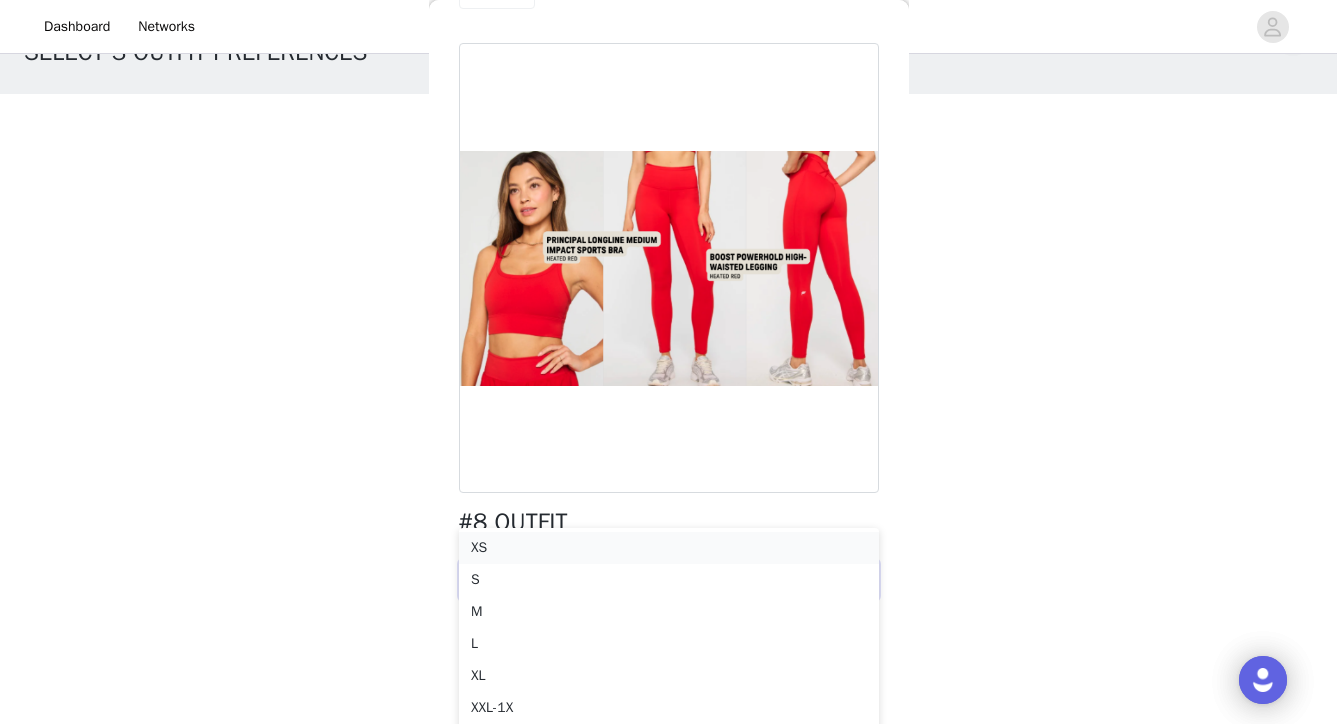 scroll, scrollTop: 70, scrollLeft: 0, axis: vertical 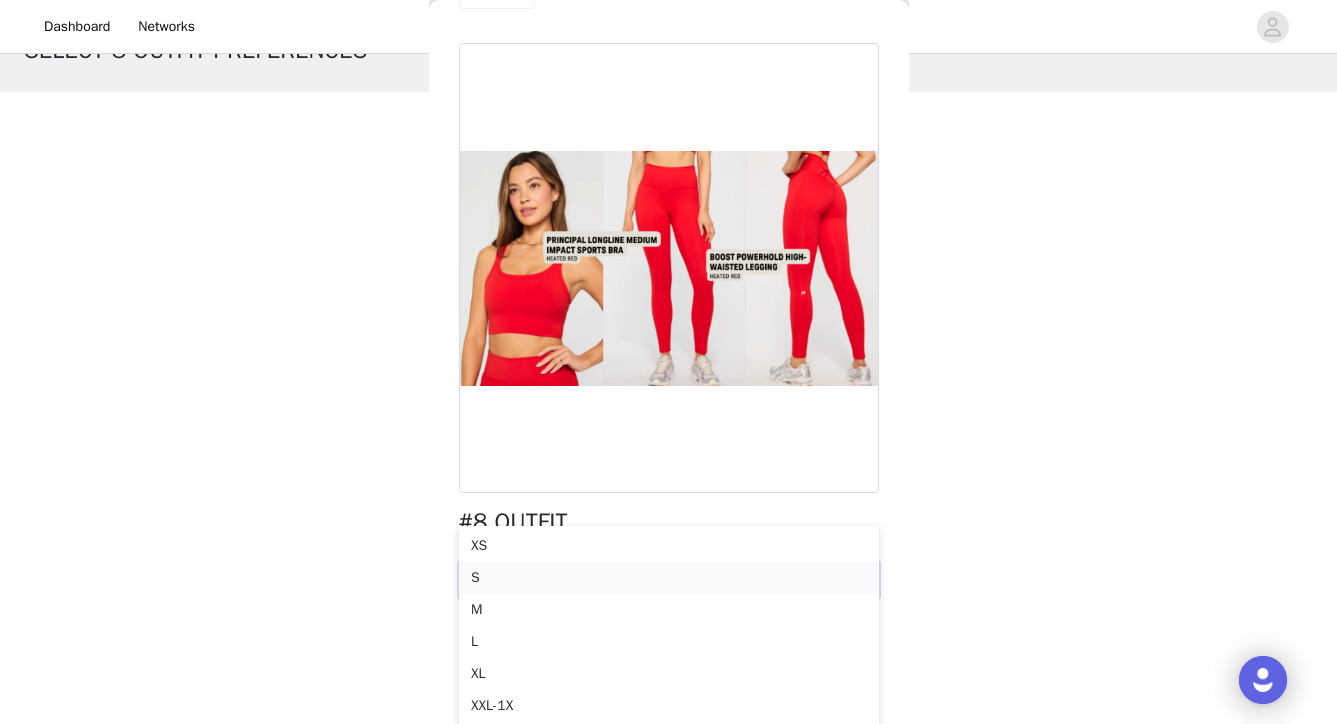 click on "S" at bounding box center [669, 578] 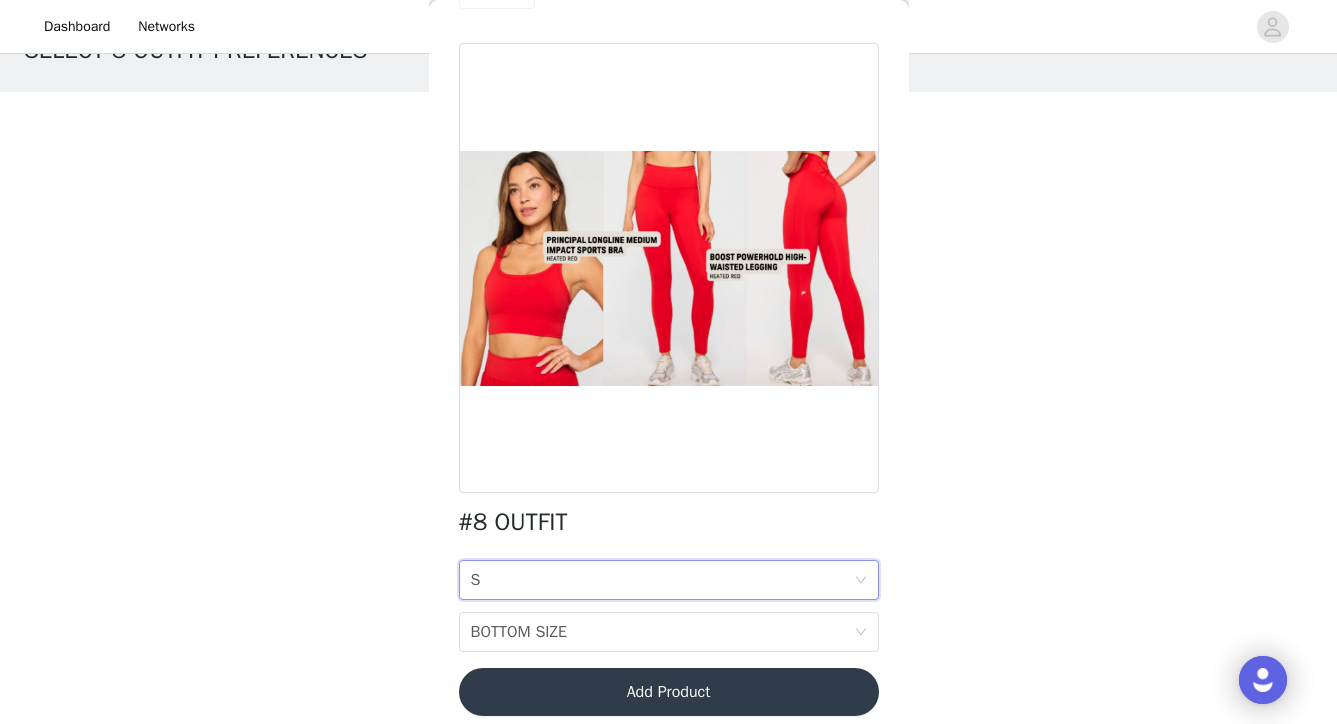 scroll, scrollTop: 0, scrollLeft: 0, axis: both 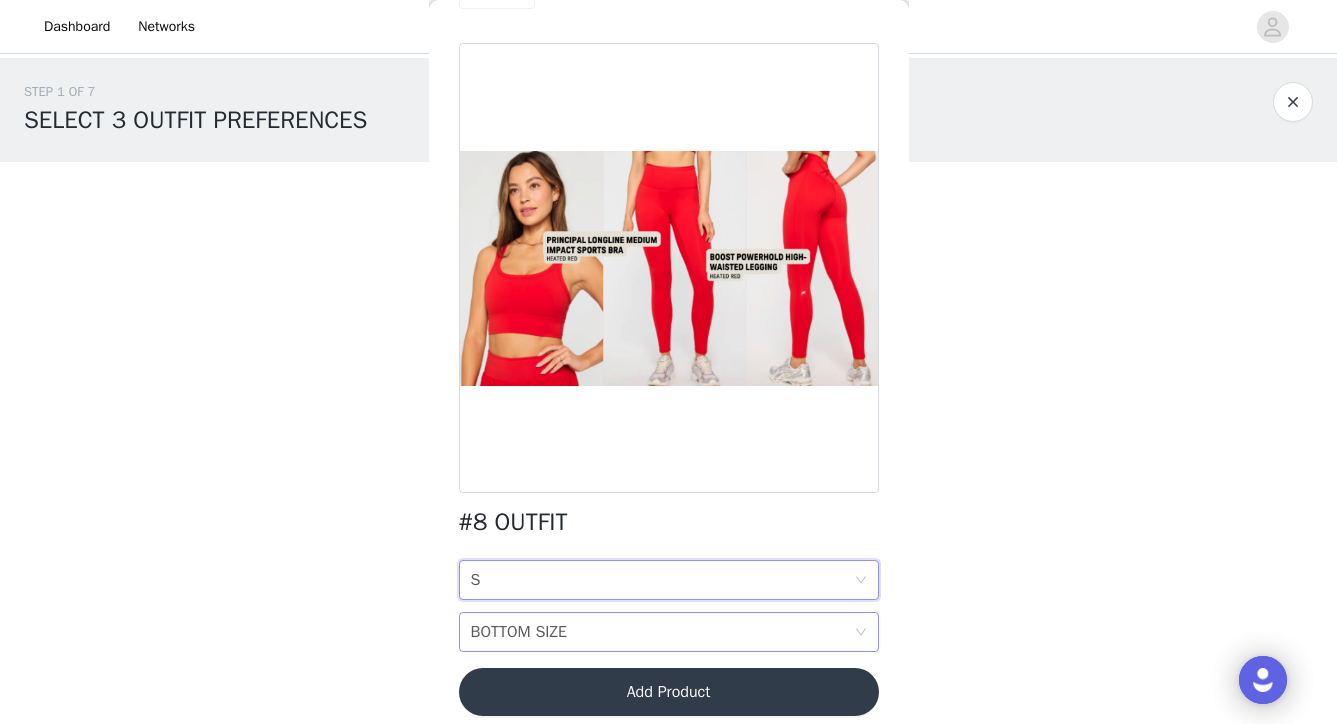 click on "BOTTOM SIZE BOTTOM SIZE" at bounding box center (662, 632) 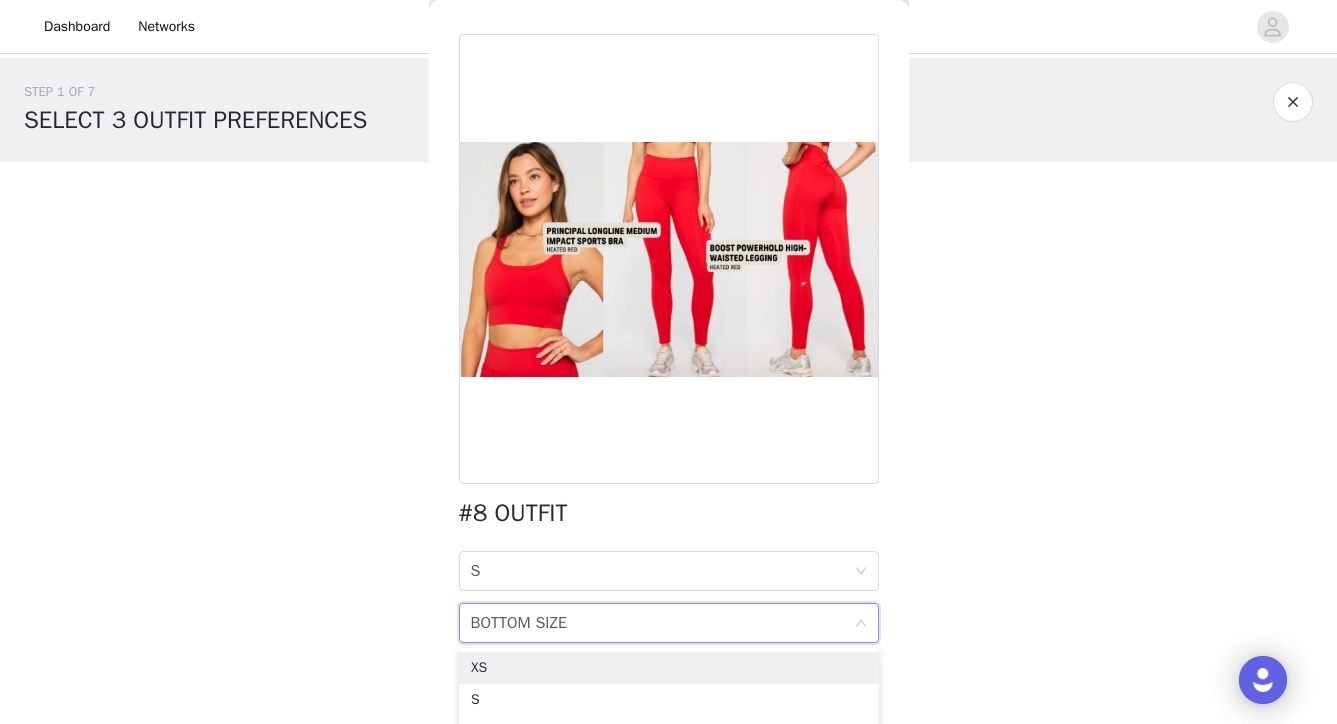 scroll, scrollTop: 65, scrollLeft: 0, axis: vertical 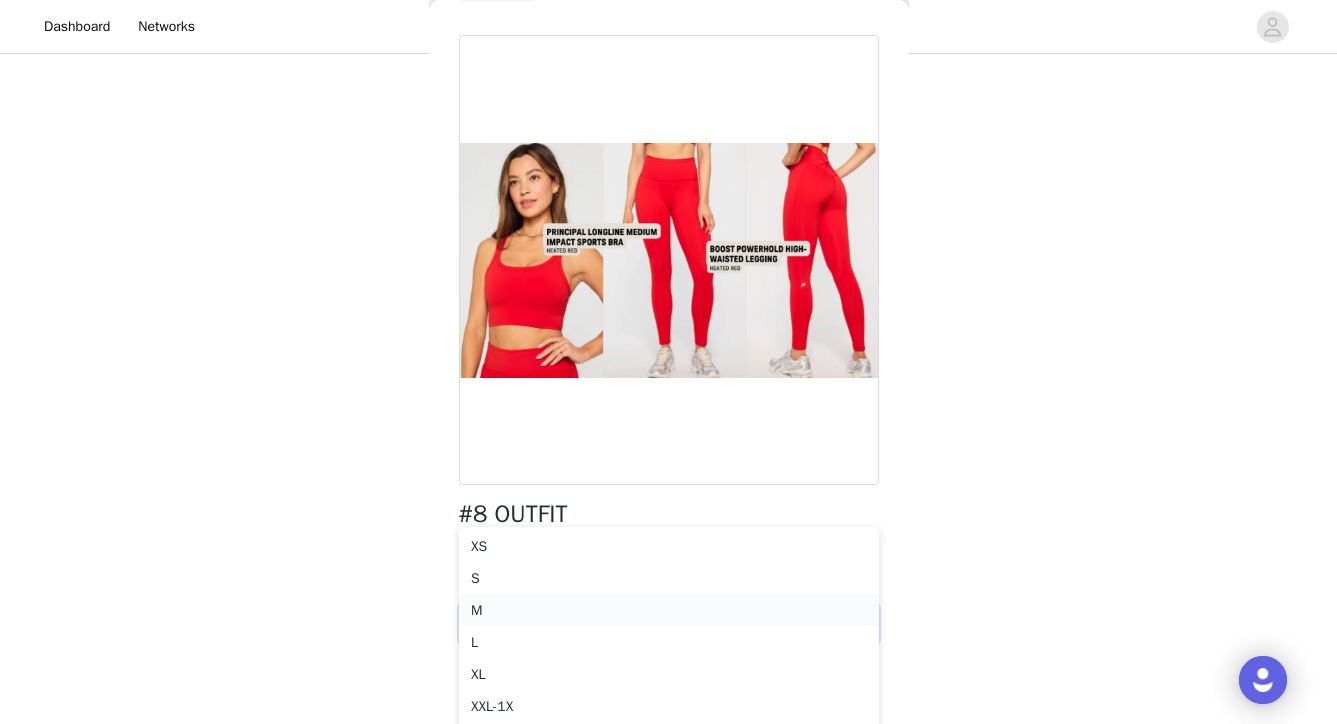 click on "M" at bounding box center (669, 611) 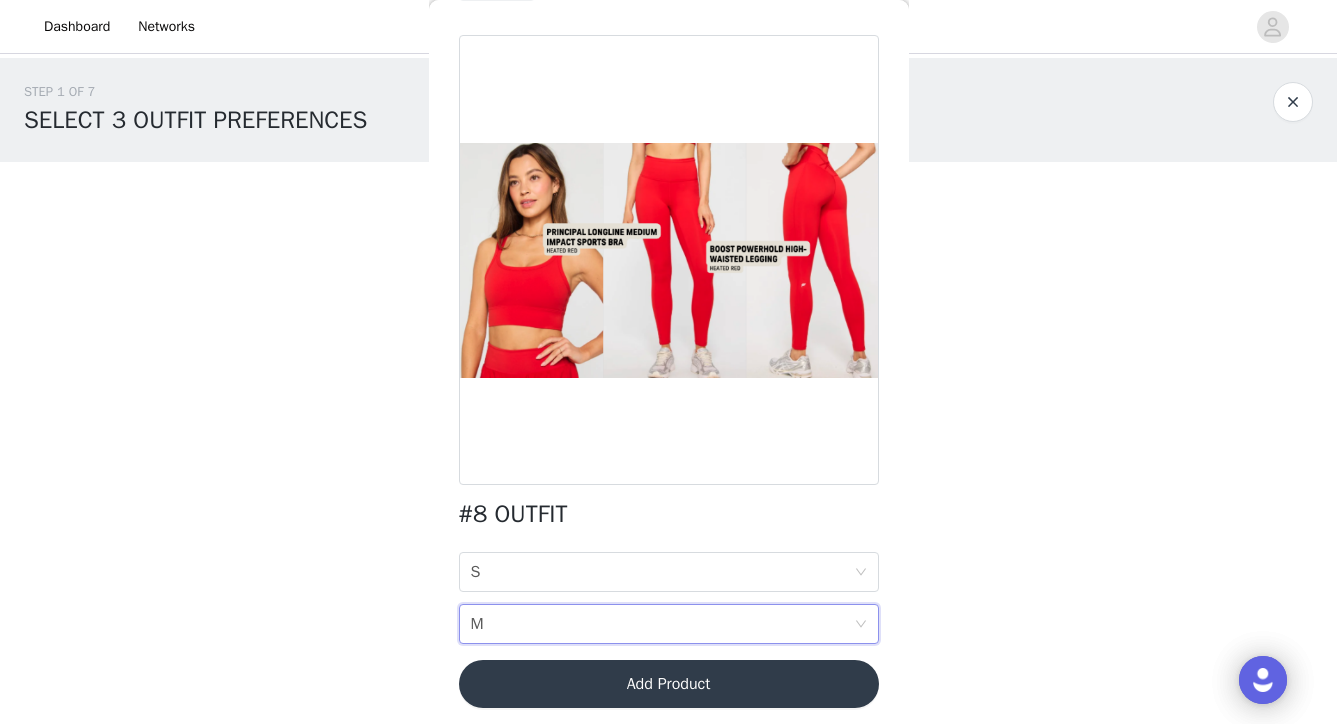 scroll, scrollTop: 0, scrollLeft: 0, axis: both 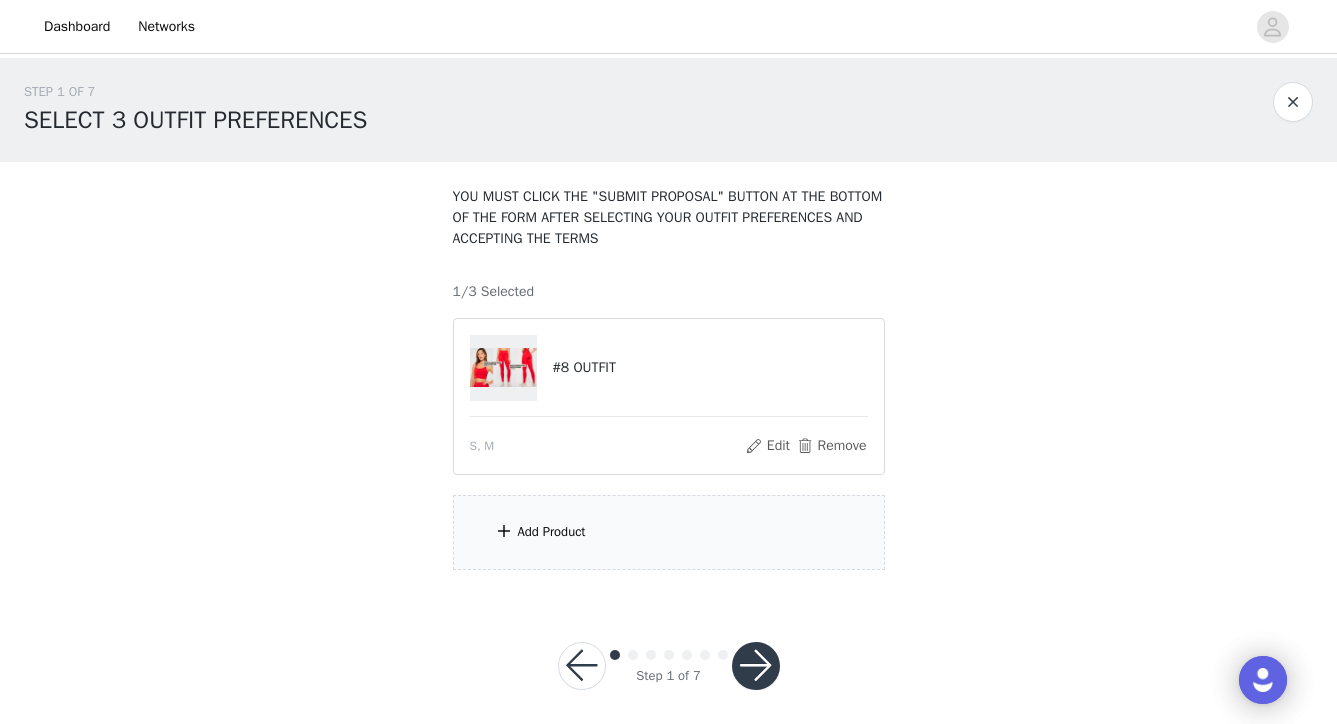 click on "Add Product" at bounding box center [669, 532] 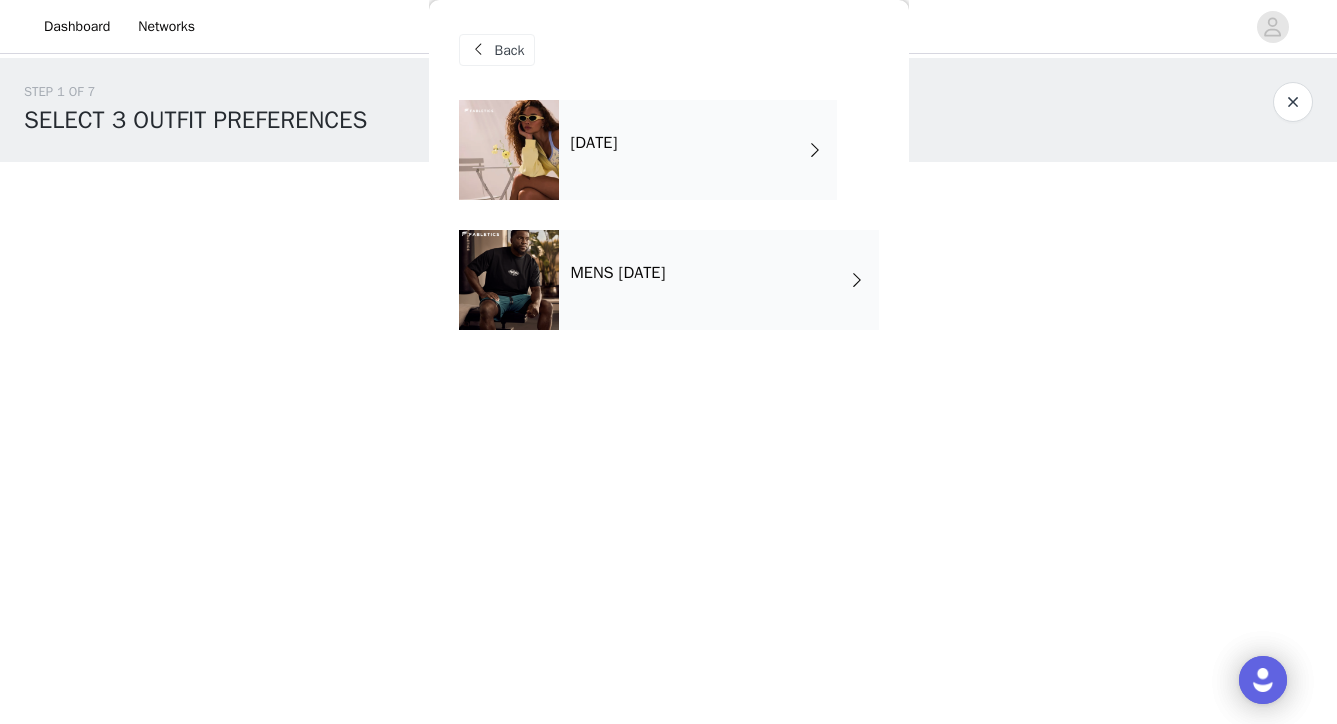 click on "[DATE]" at bounding box center [698, 150] 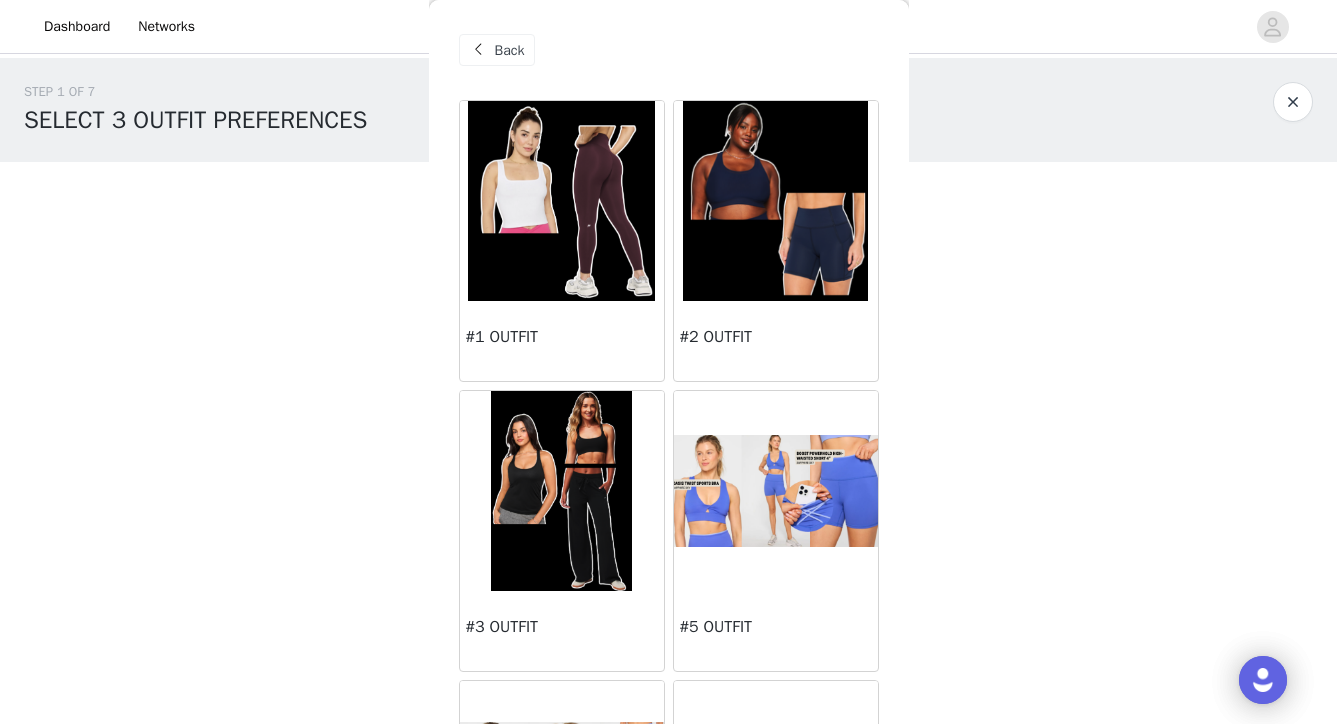 click at bounding box center (776, 491) 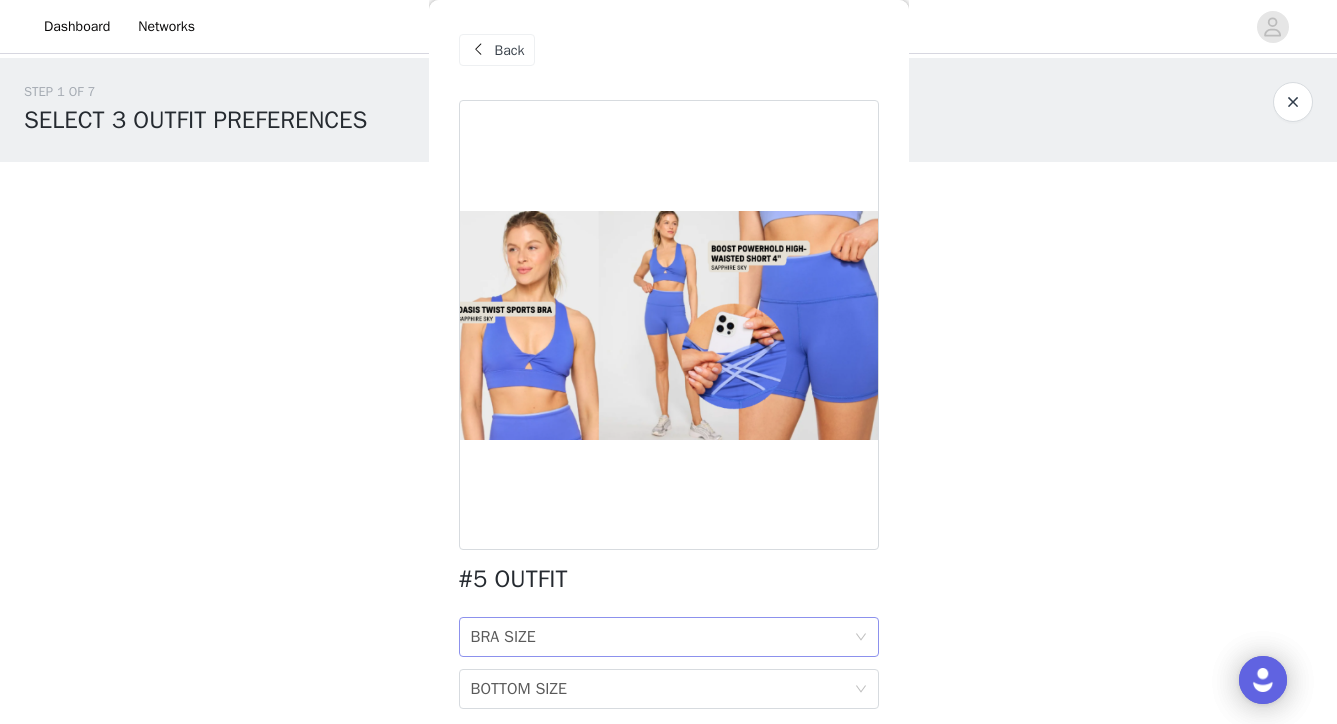 click on "BRA SIZE BRA SIZE" at bounding box center [662, 637] 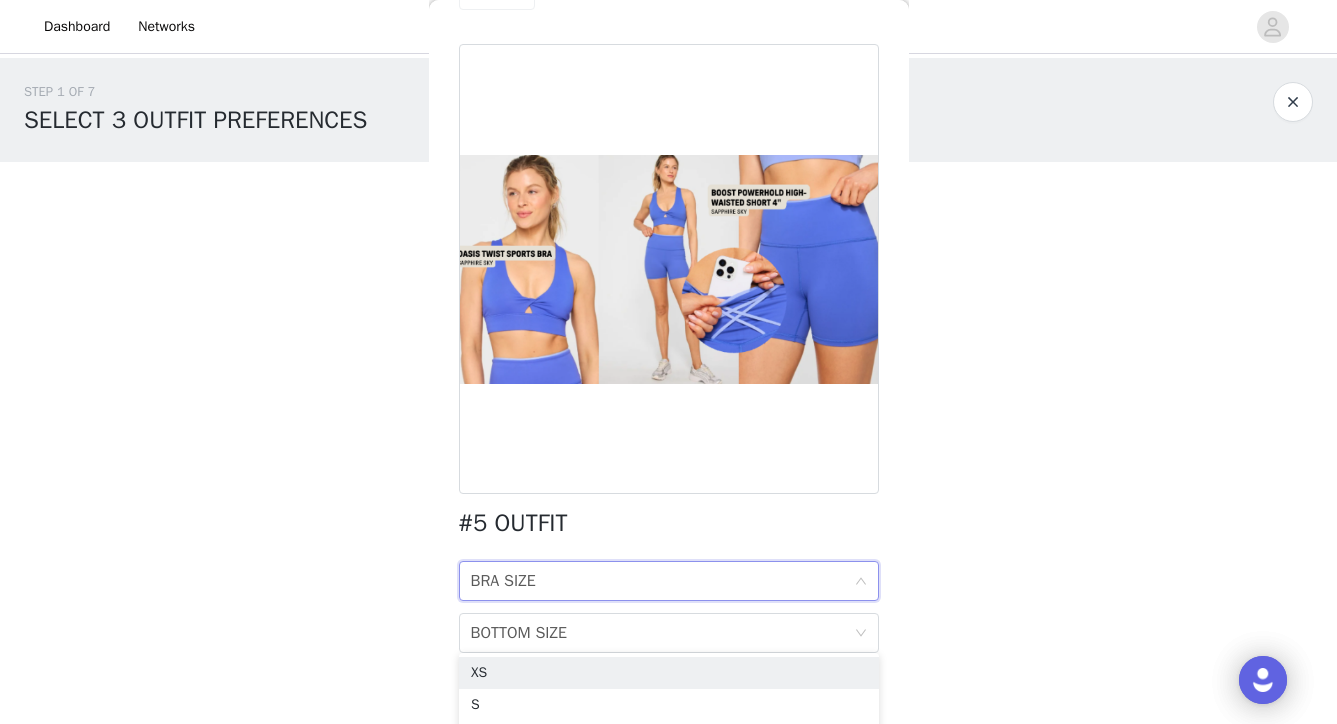 scroll, scrollTop: 59, scrollLeft: 0, axis: vertical 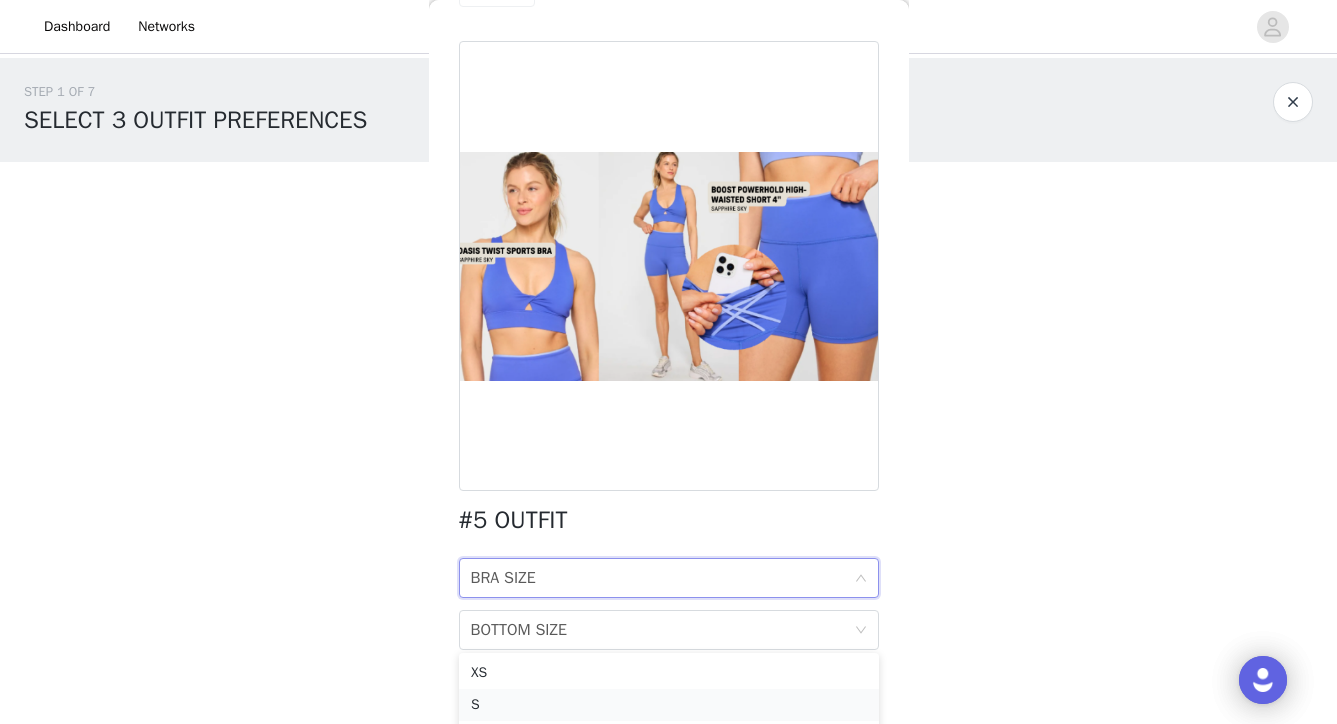 click on "S" at bounding box center (669, 705) 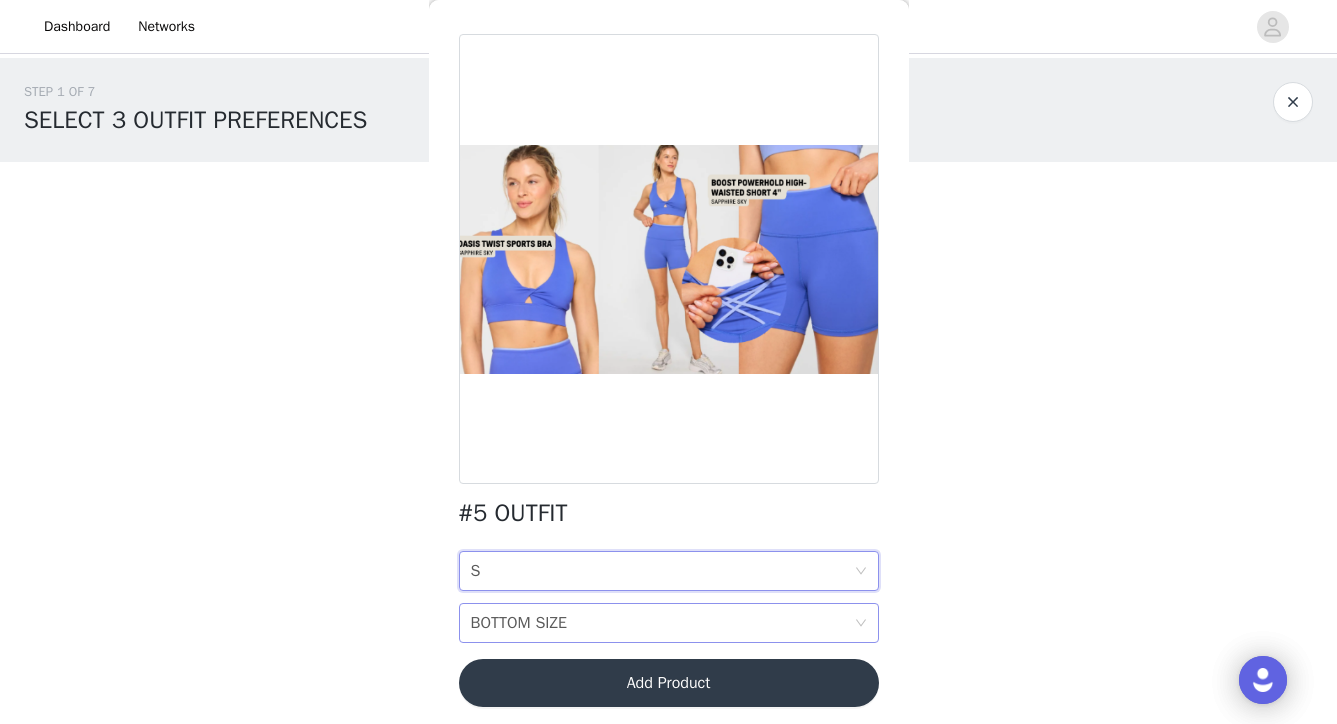 scroll, scrollTop: 65, scrollLeft: 0, axis: vertical 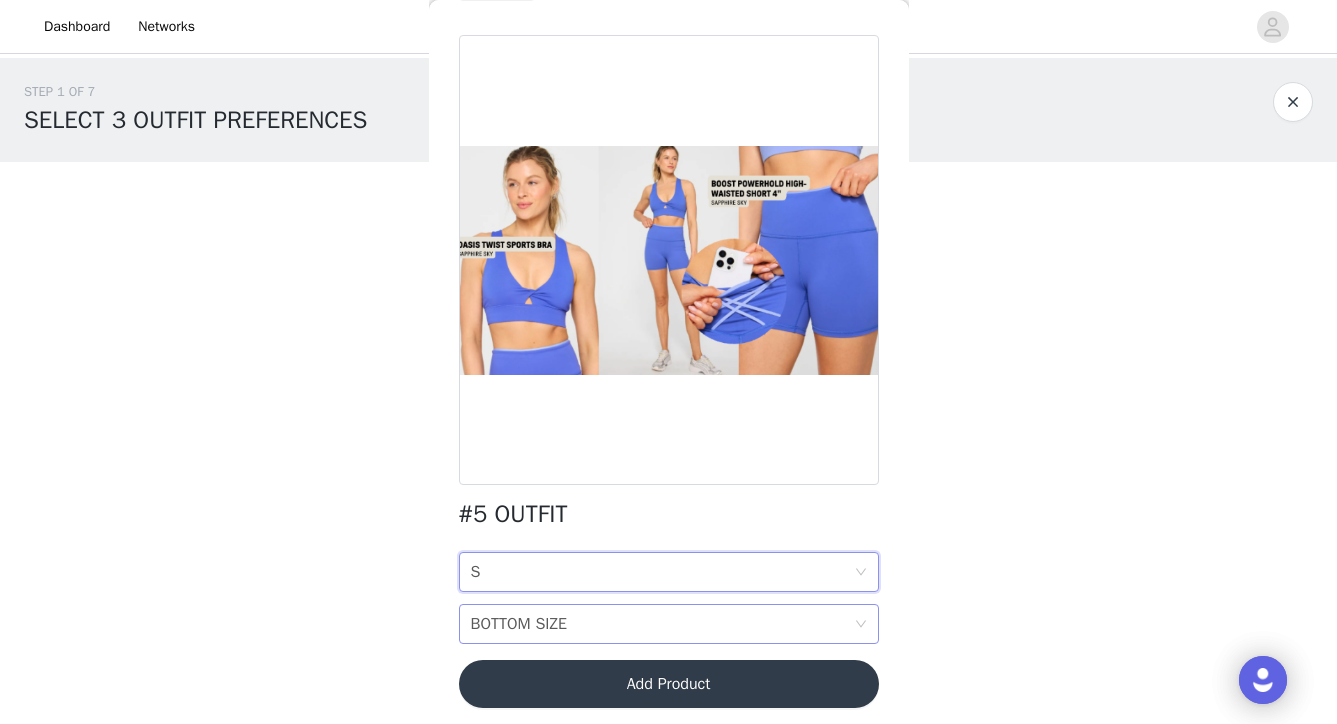 click on "BOTTOM SIZE BOTTOM SIZE" at bounding box center [662, 624] 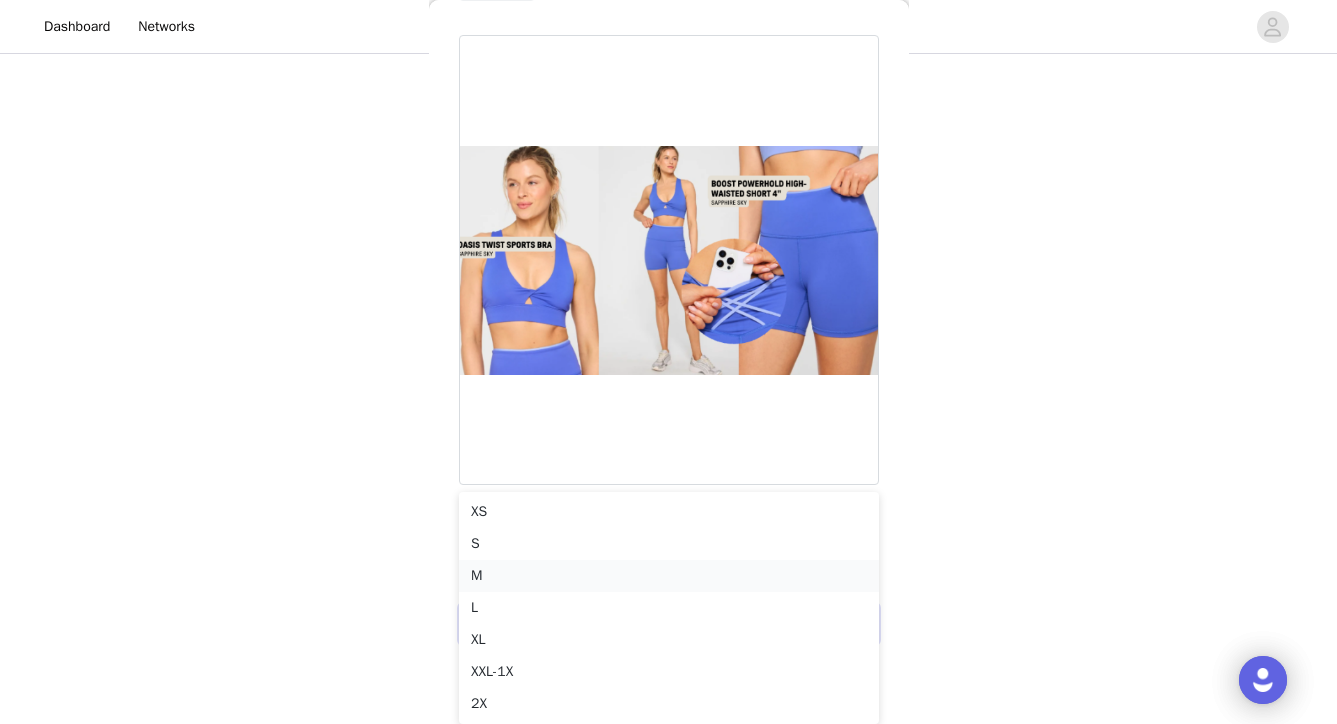 click on "M" at bounding box center (669, 576) 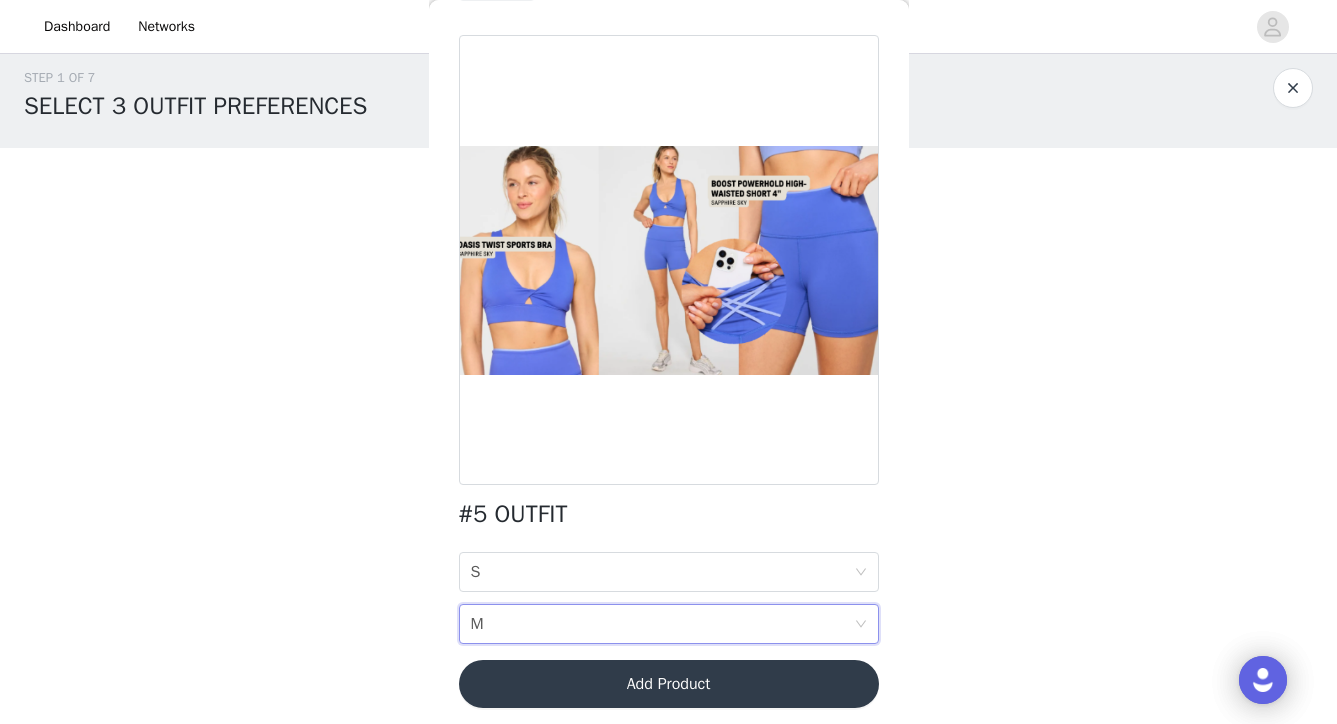 scroll, scrollTop: 13, scrollLeft: 0, axis: vertical 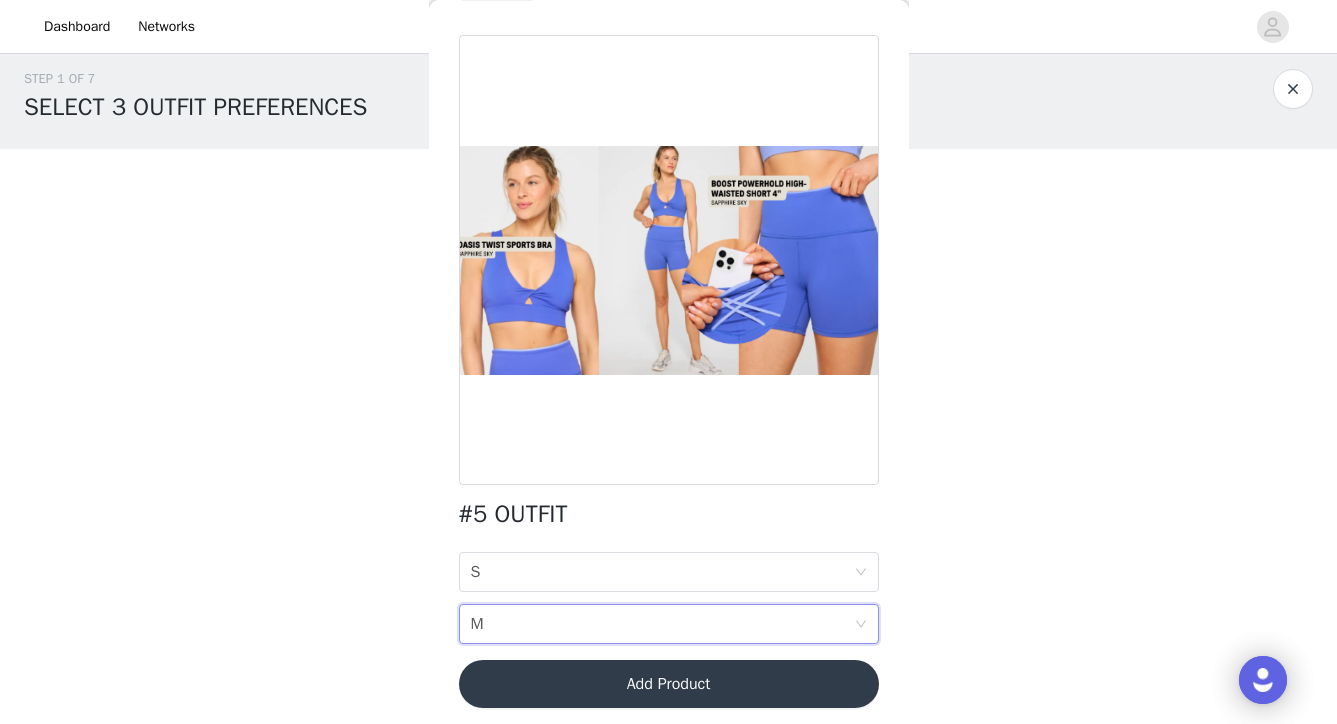 click on "Add Product" at bounding box center (669, 684) 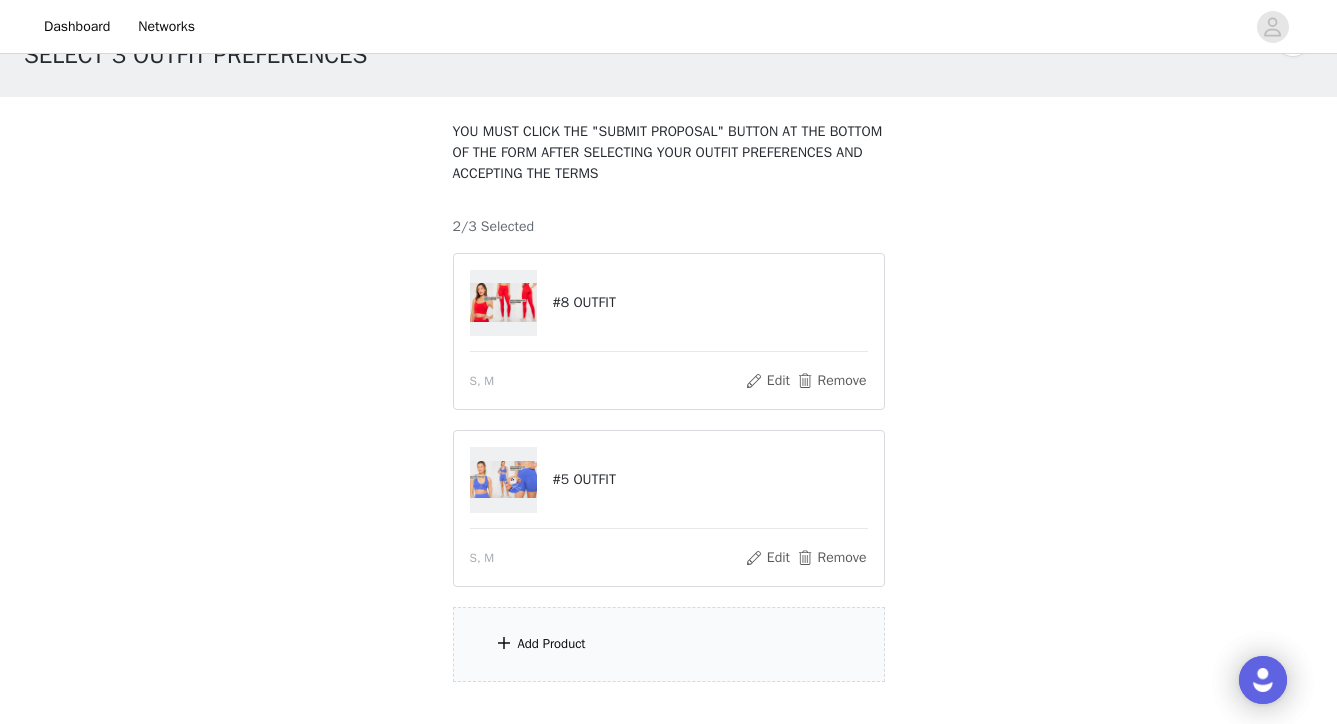 scroll, scrollTop: 93, scrollLeft: 0, axis: vertical 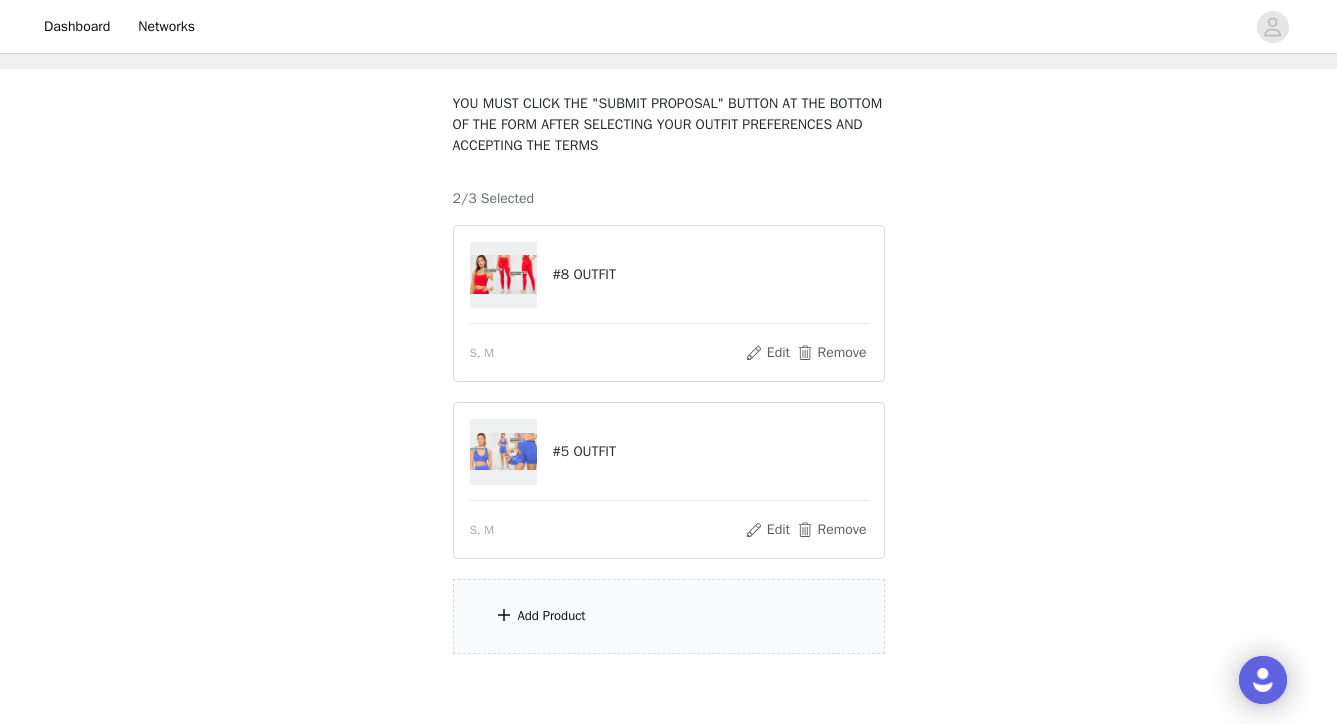 click on "Add Product" at bounding box center (669, 616) 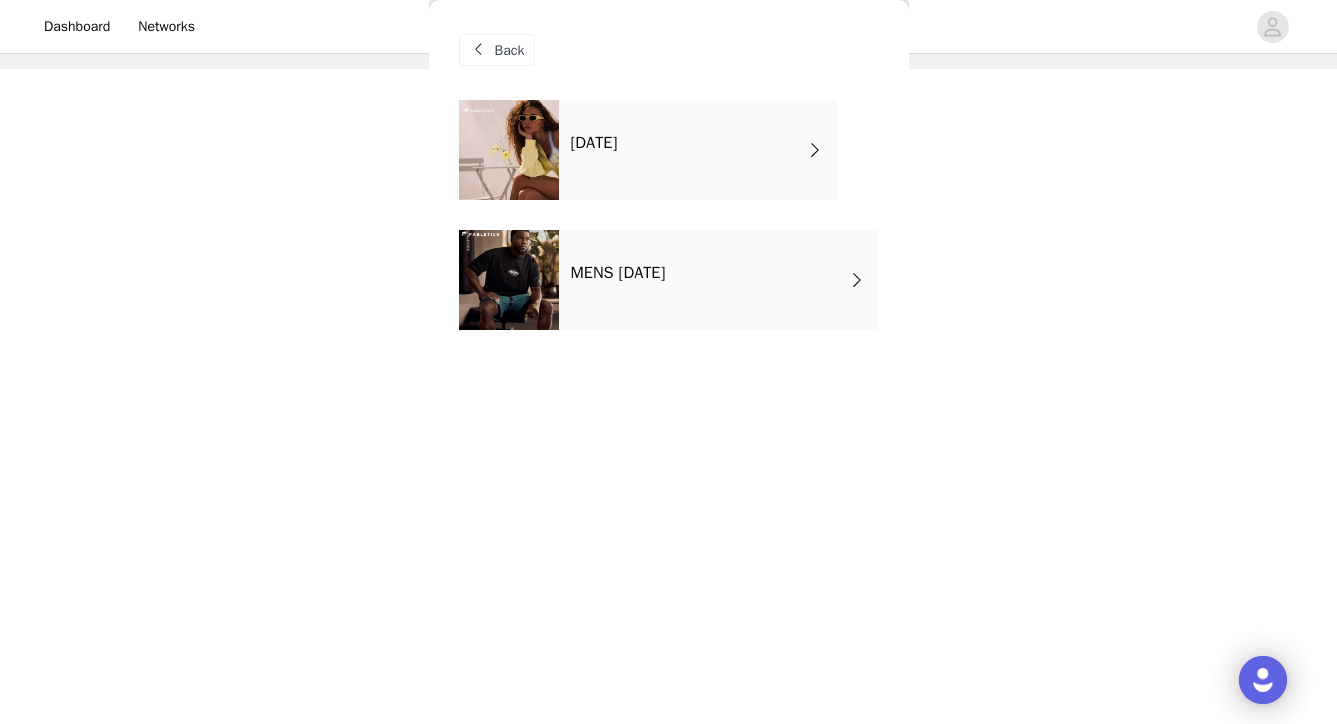 click on "[DATE]" at bounding box center (698, 150) 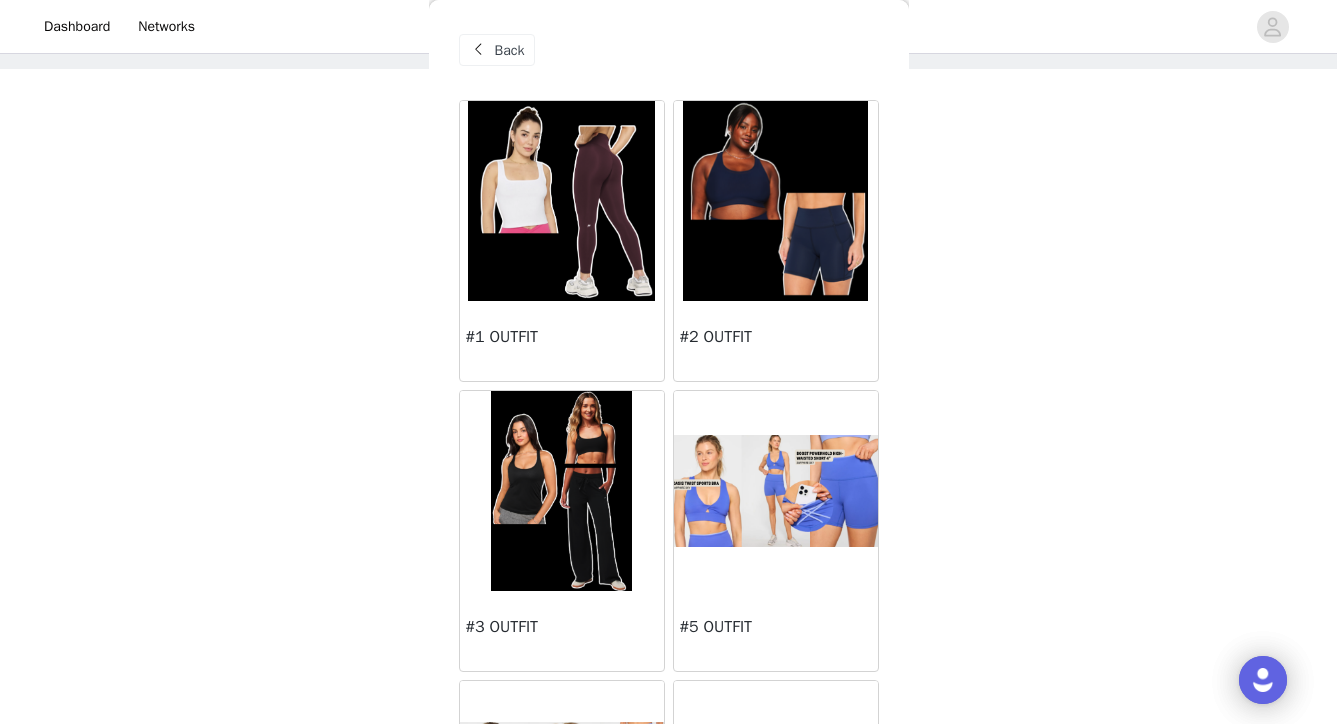 click at bounding box center [561, 201] 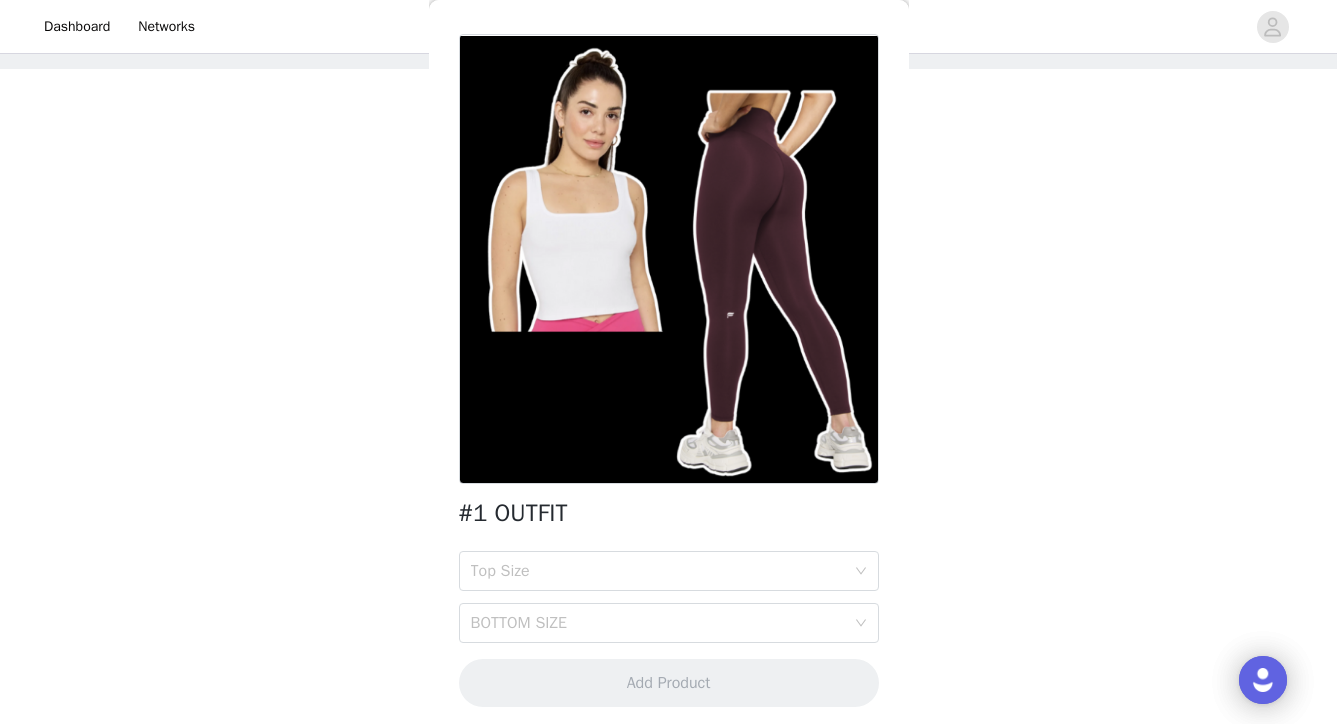 scroll, scrollTop: 65, scrollLeft: 0, axis: vertical 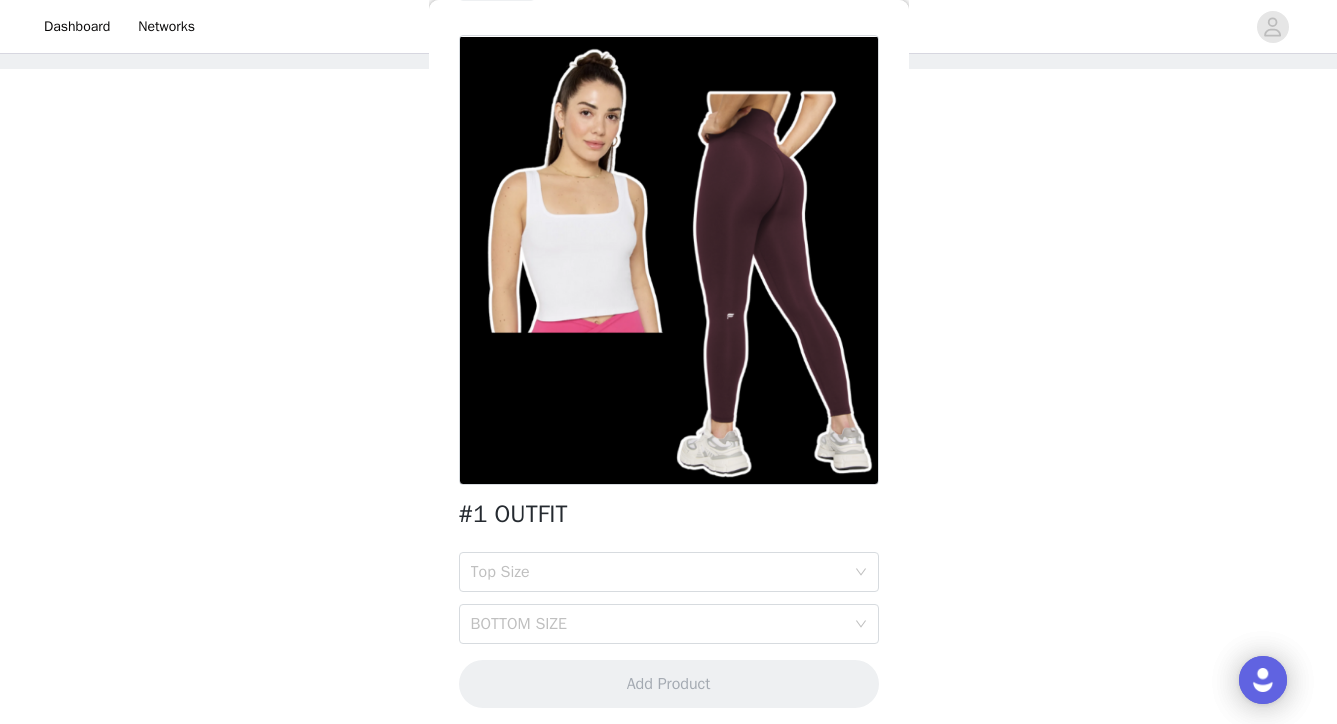 click on "#1 OUTFIT               Top Size BOTTOM SIZE     Add Product" at bounding box center [669, 383] 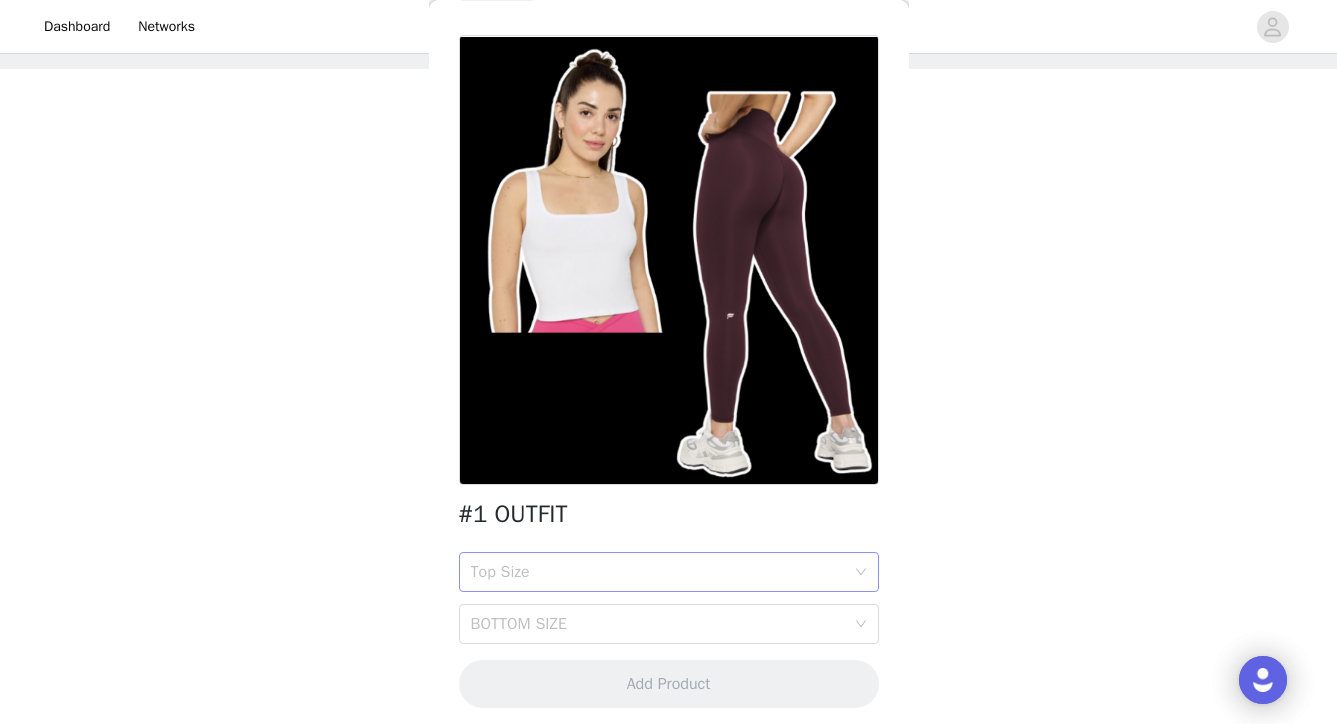 click on "Top Size" at bounding box center [658, 572] 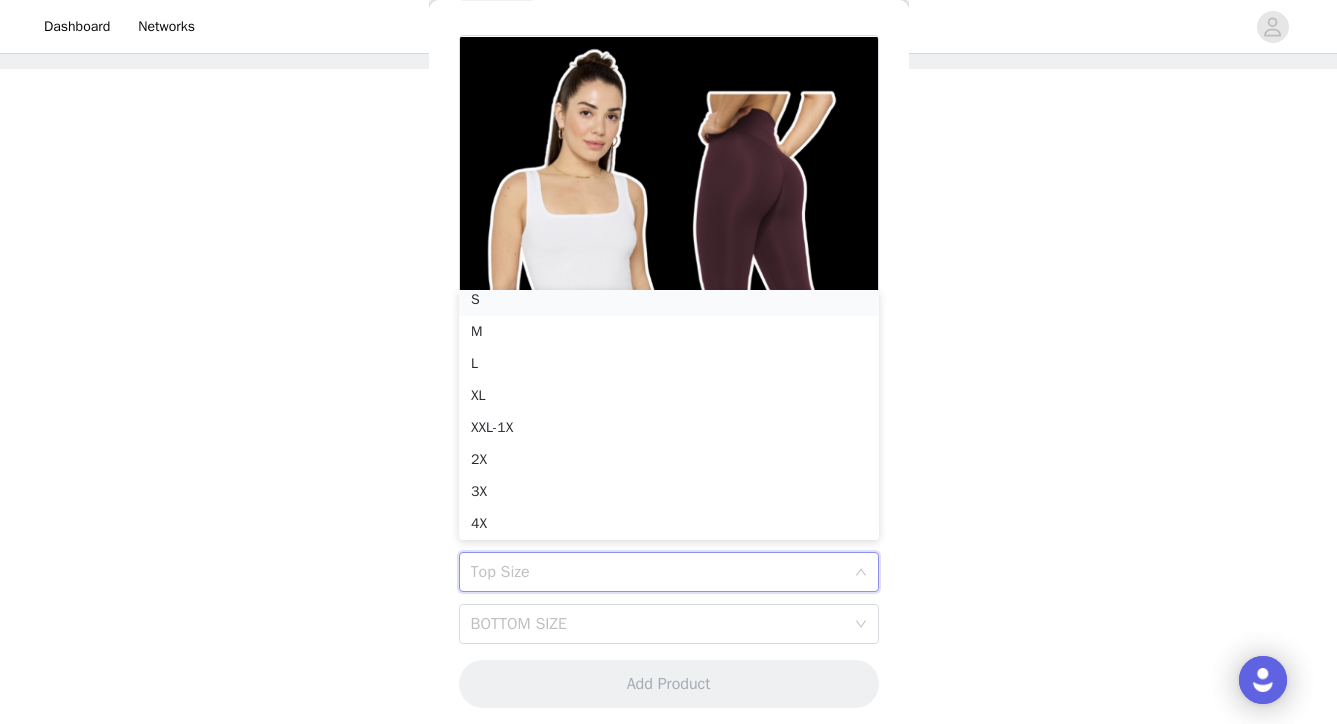 scroll, scrollTop: 4, scrollLeft: 0, axis: vertical 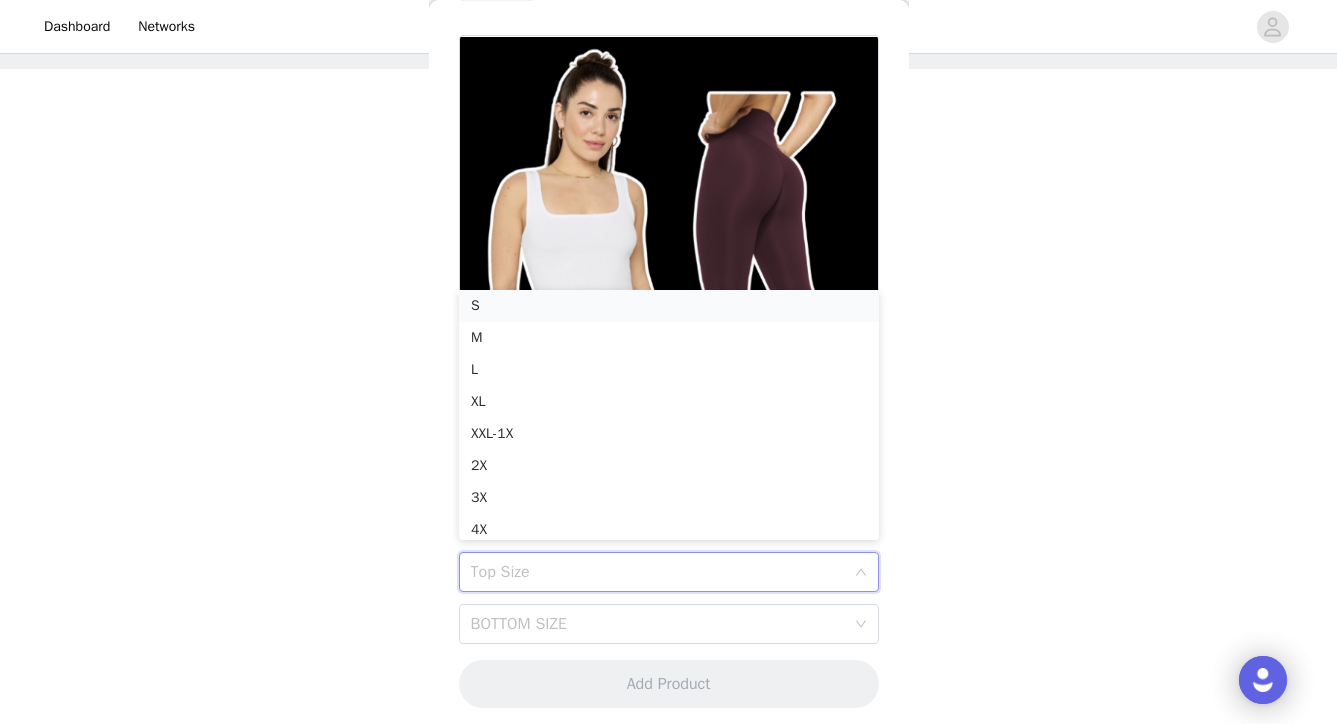 click on "S" at bounding box center (669, 306) 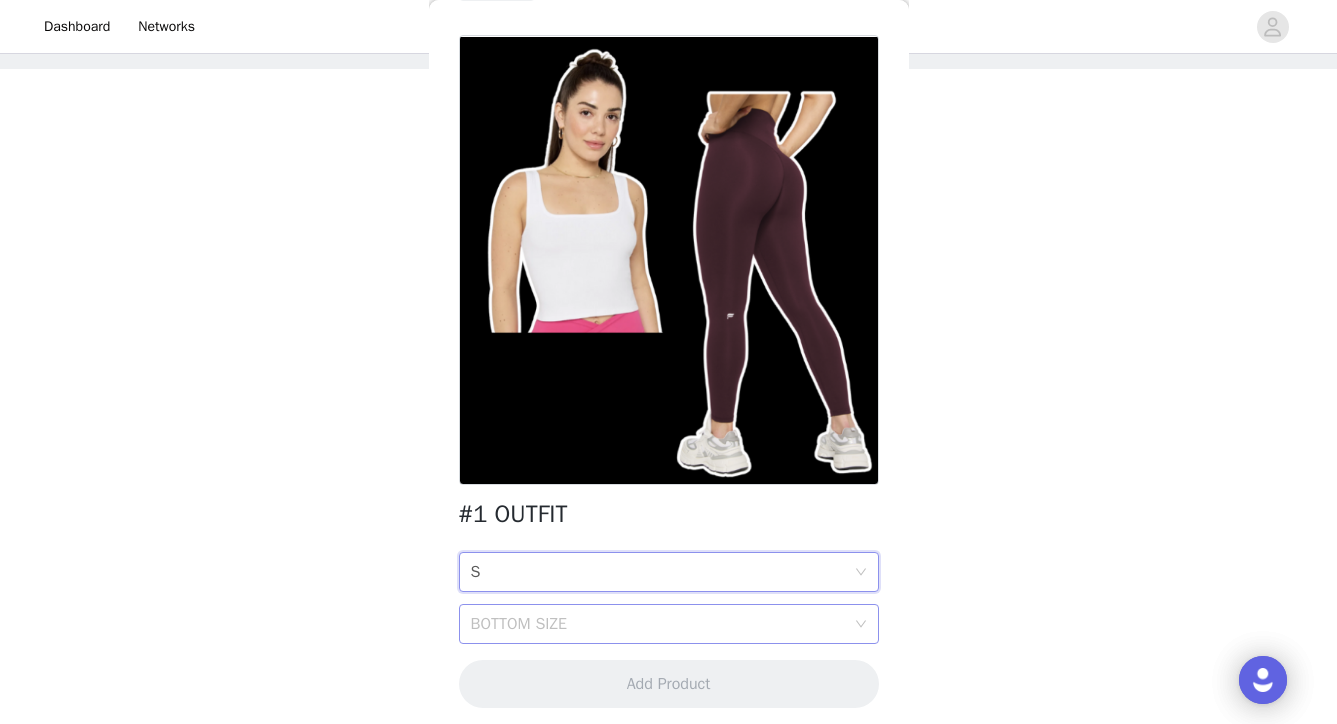 click on "BOTTOM SIZE" at bounding box center [658, 624] 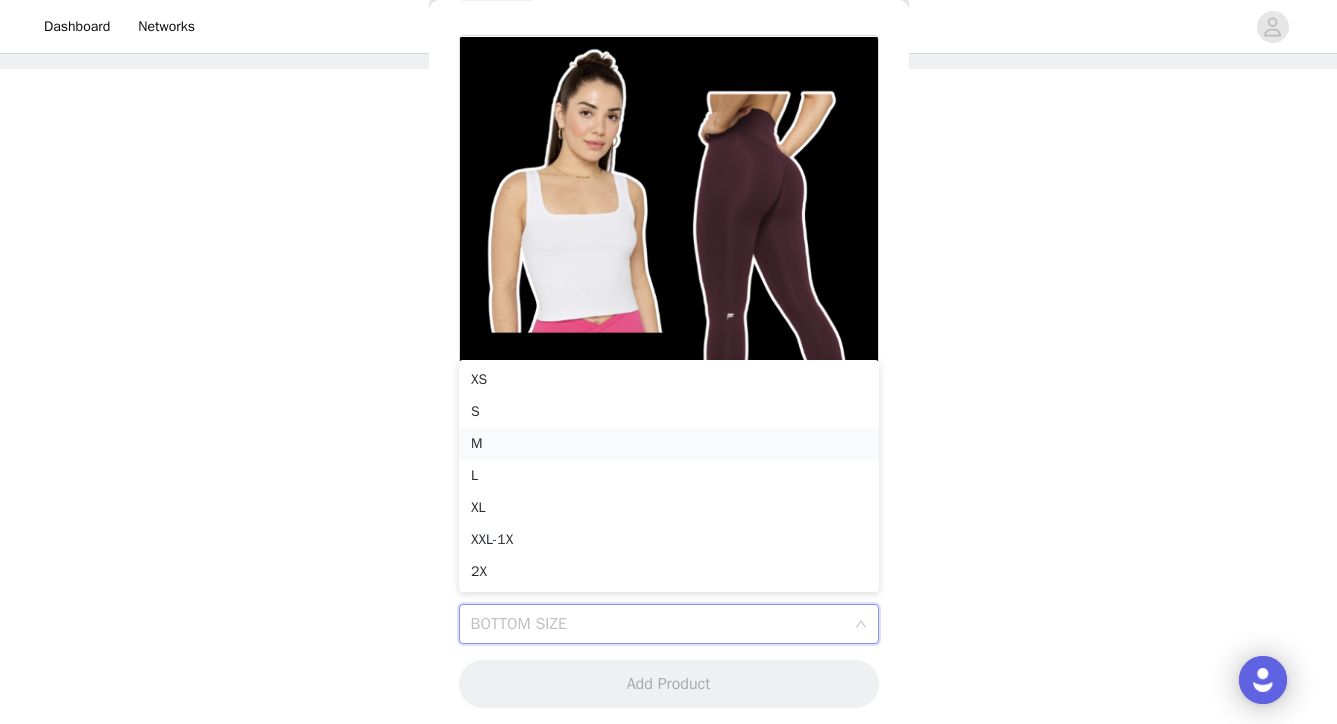 click on "M" at bounding box center (669, 444) 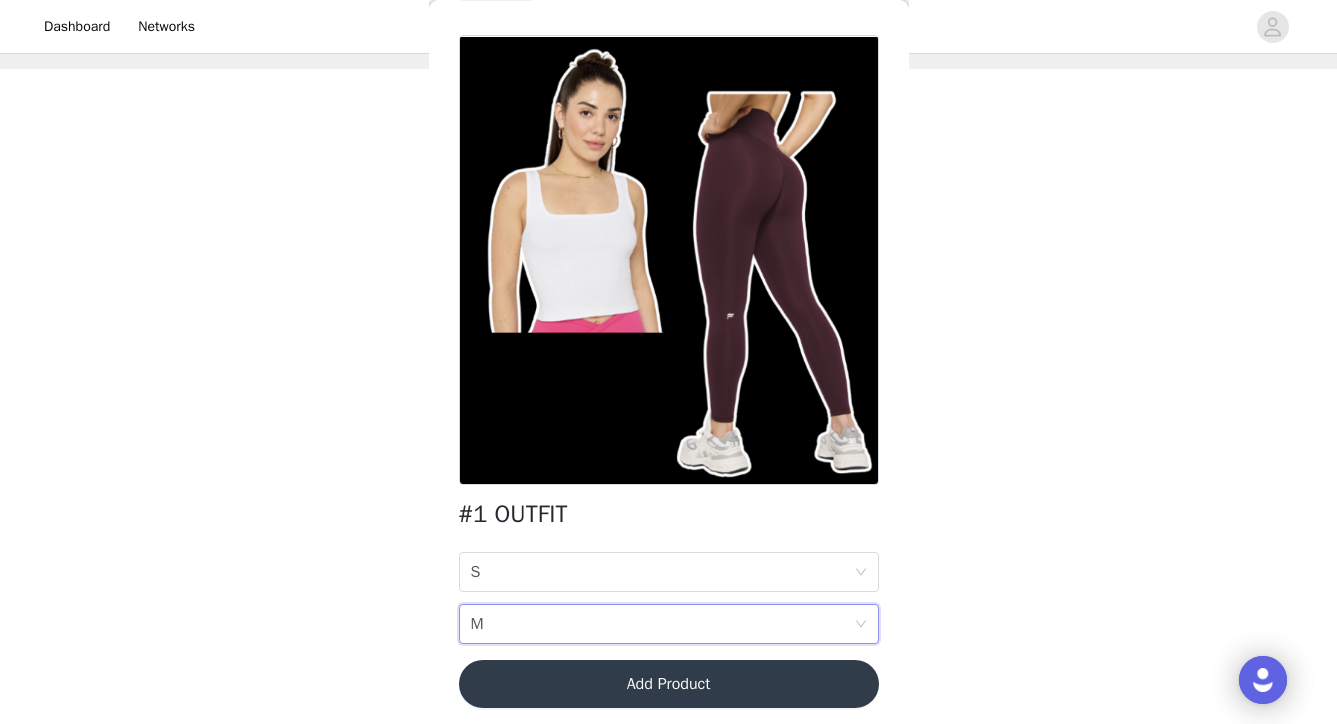 click on "Add Product" at bounding box center [669, 684] 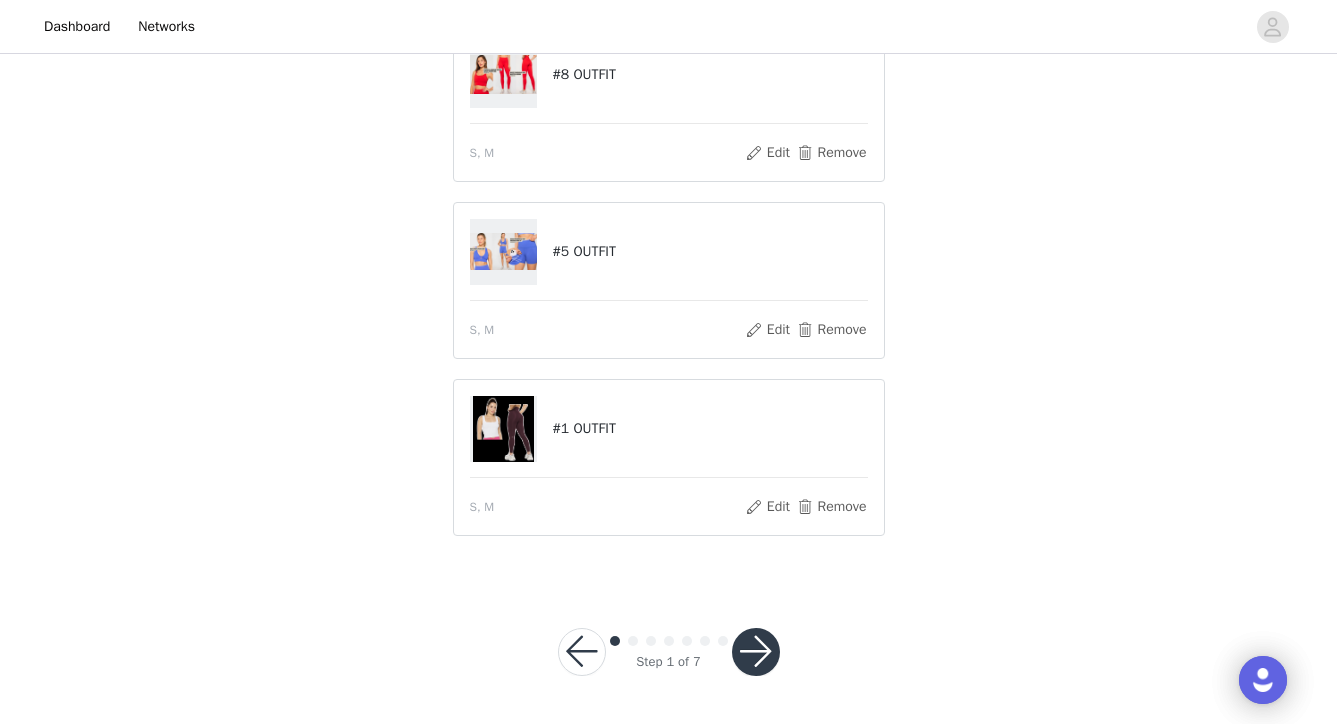 scroll, scrollTop: 238, scrollLeft: 0, axis: vertical 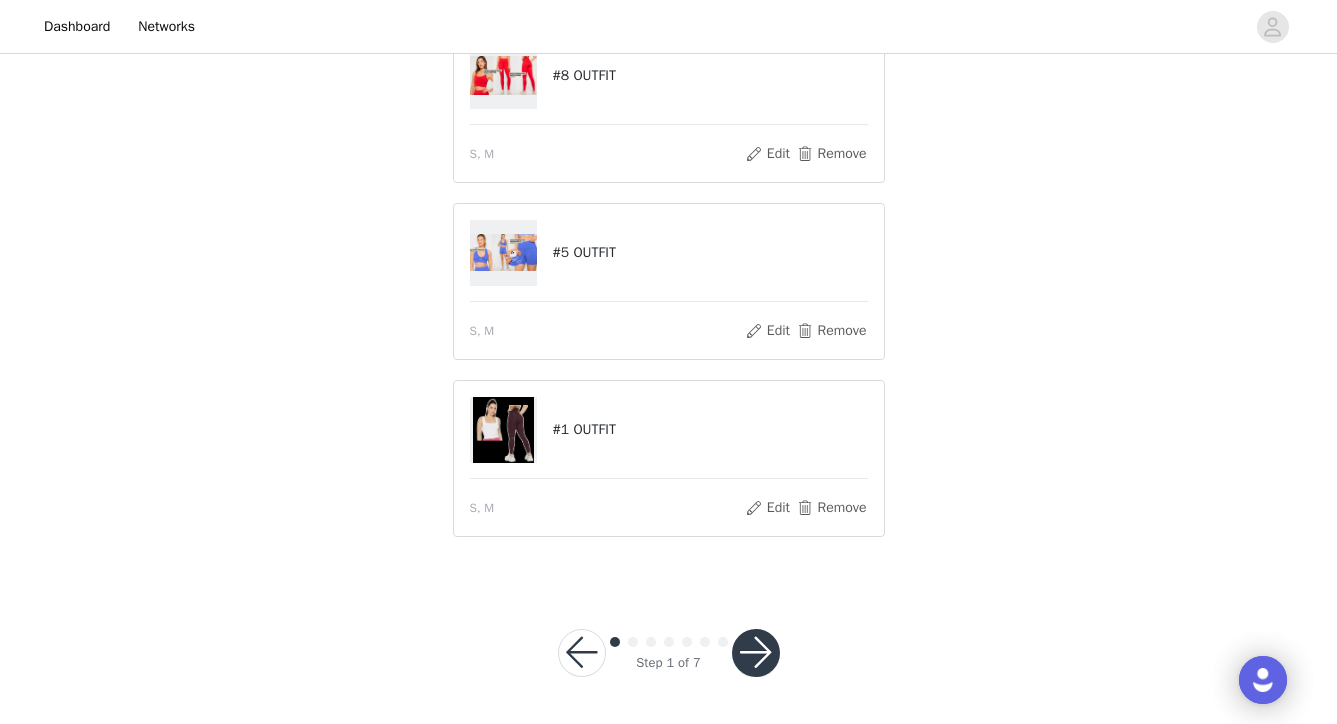 click at bounding box center (756, 653) 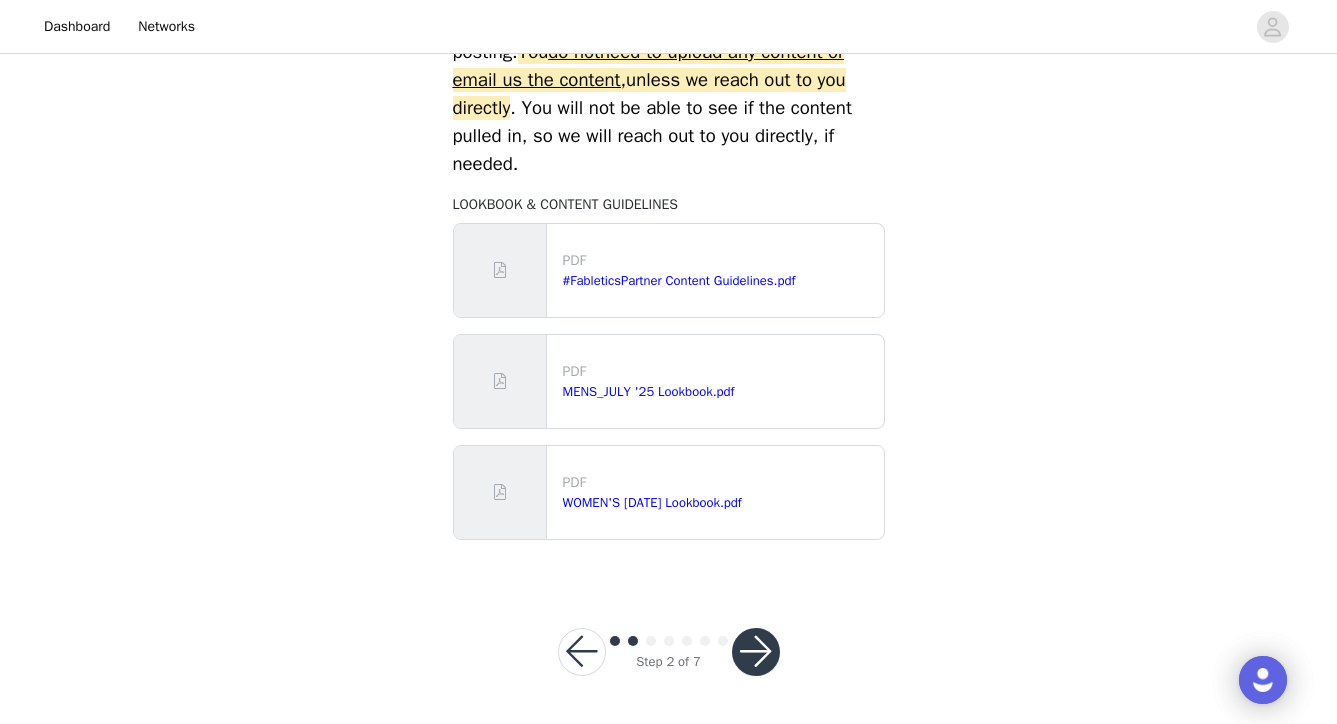 scroll, scrollTop: 977, scrollLeft: 0, axis: vertical 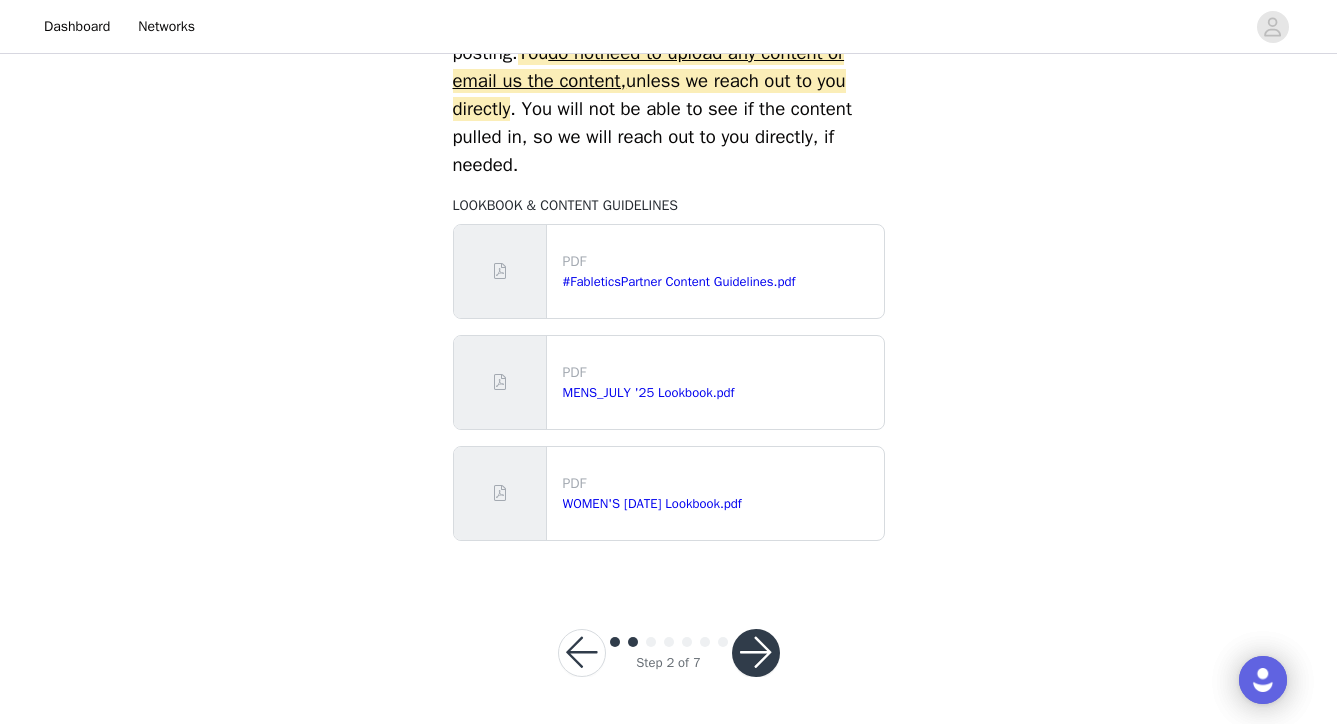 click at bounding box center [756, 653] 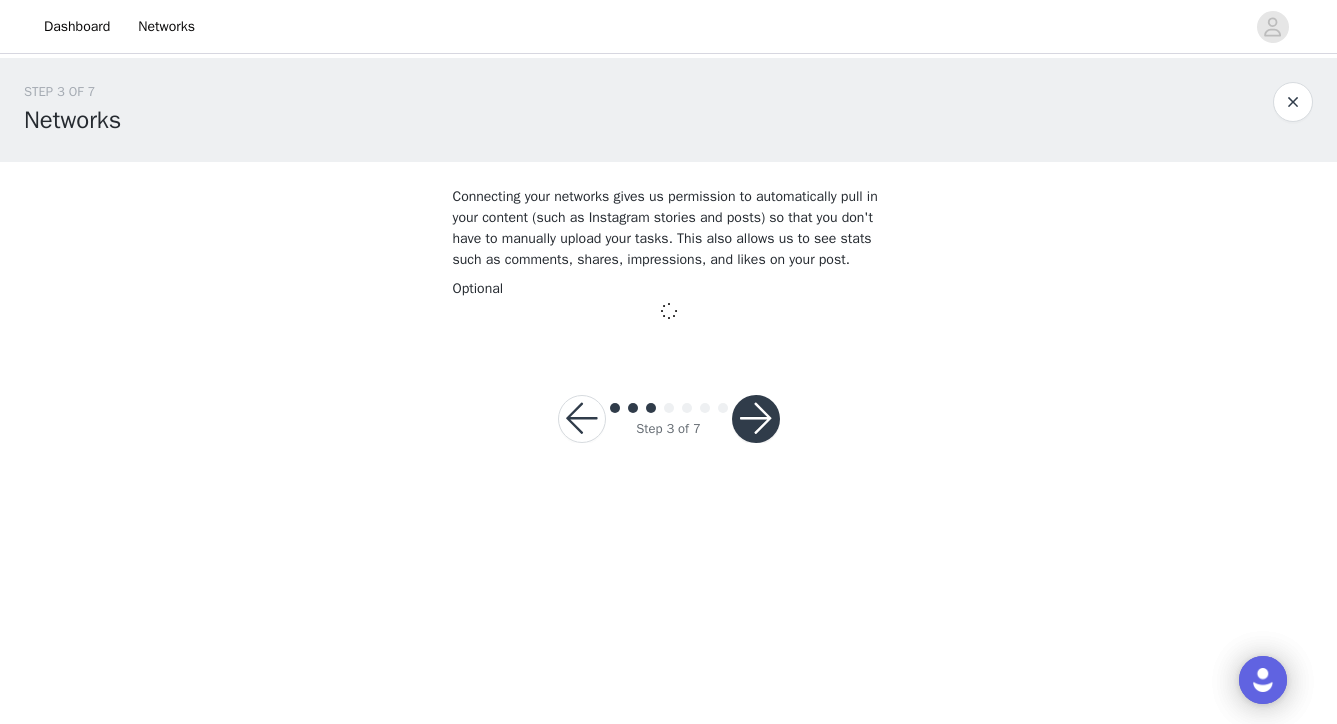 scroll, scrollTop: 0, scrollLeft: 0, axis: both 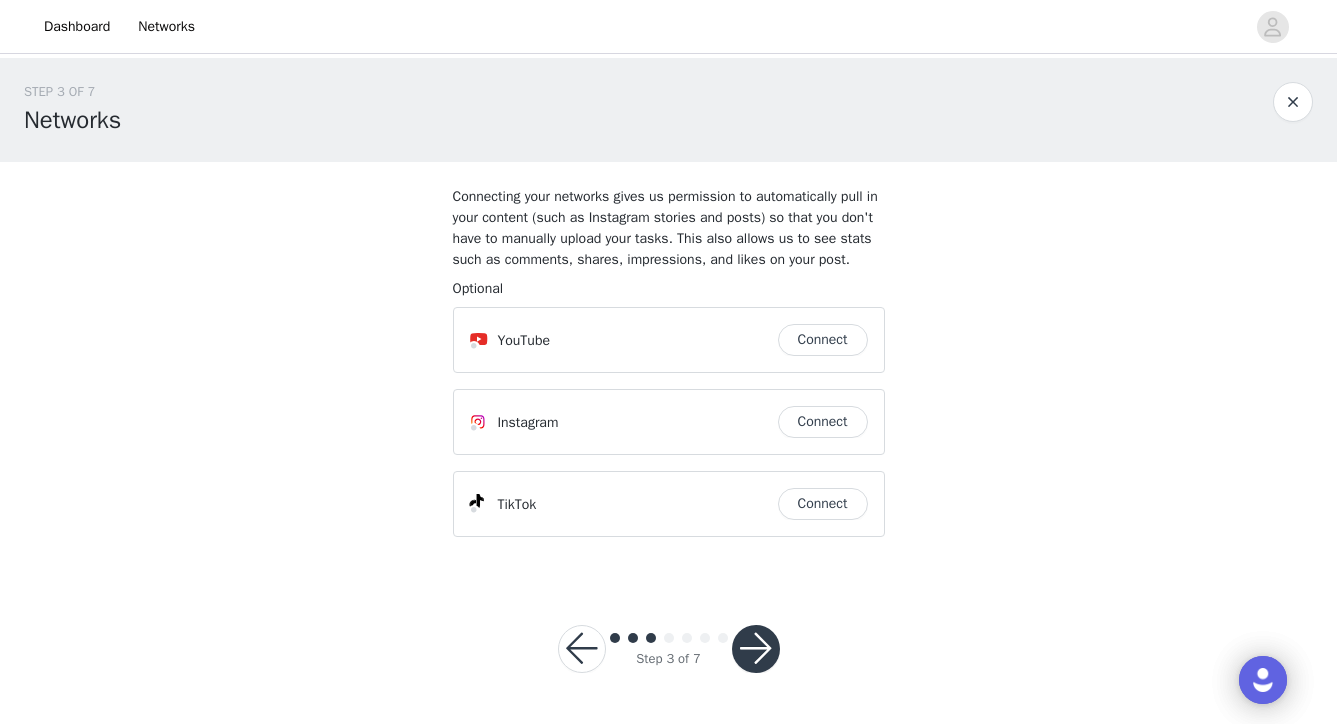 click at bounding box center (756, 649) 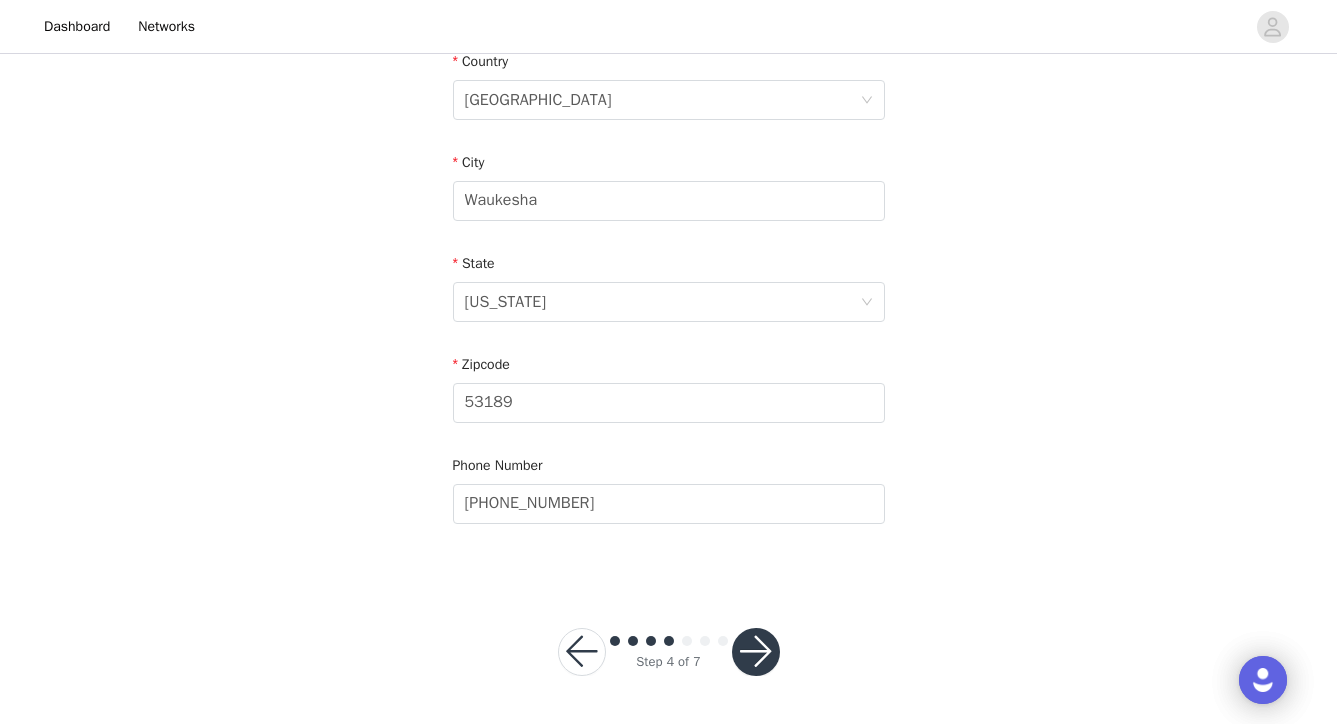 scroll, scrollTop: 639, scrollLeft: 0, axis: vertical 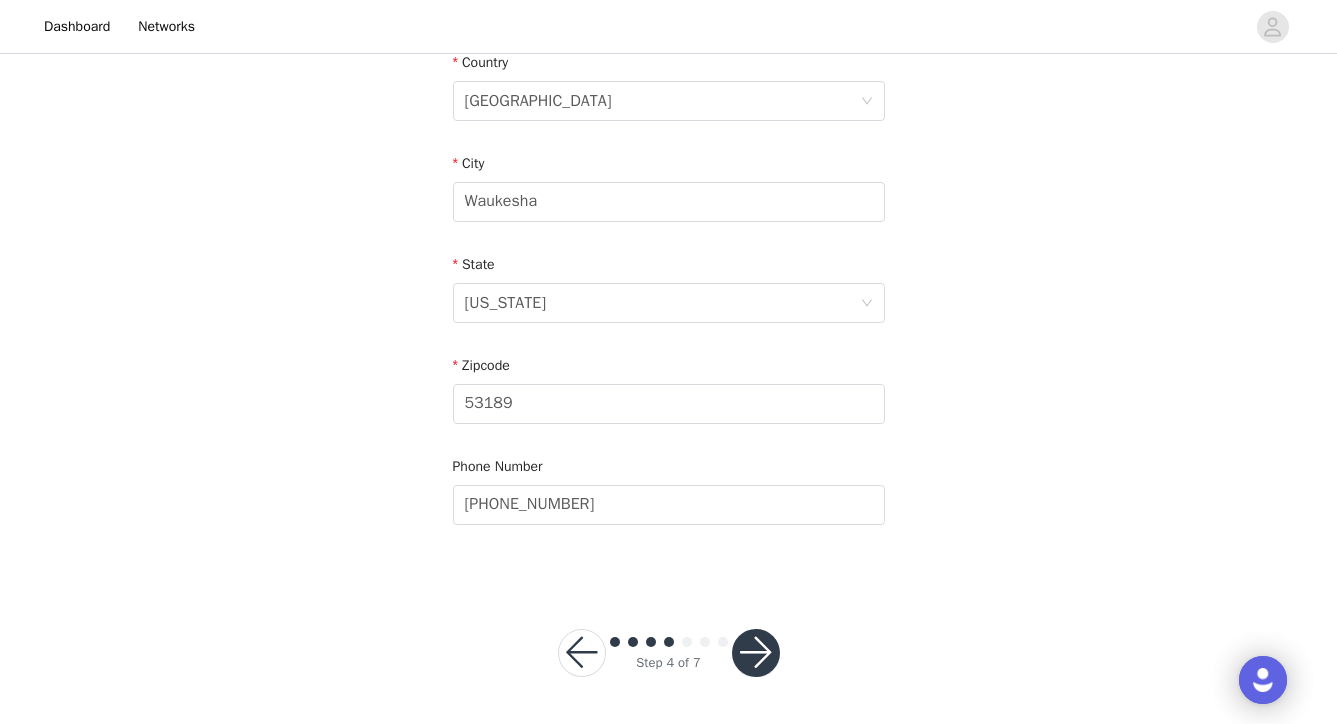 click at bounding box center (756, 653) 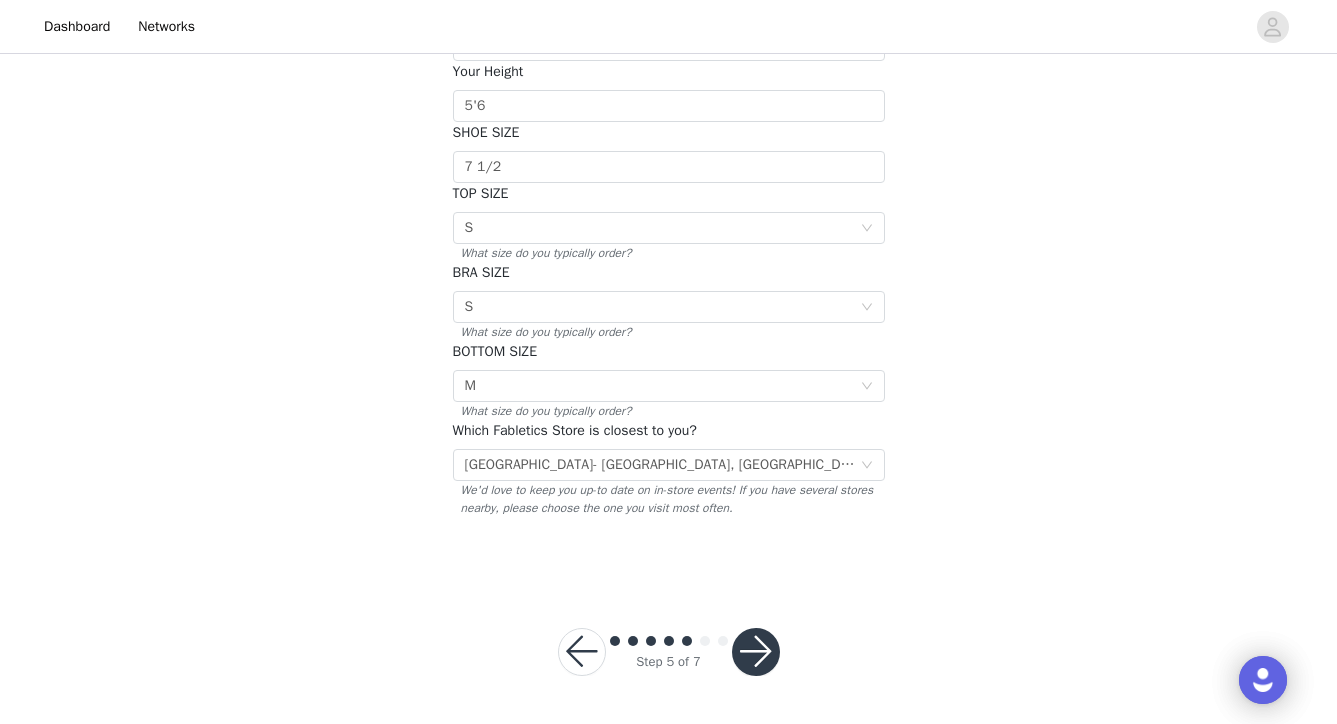 scroll, scrollTop: 351, scrollLeft: 0, axis: vertical 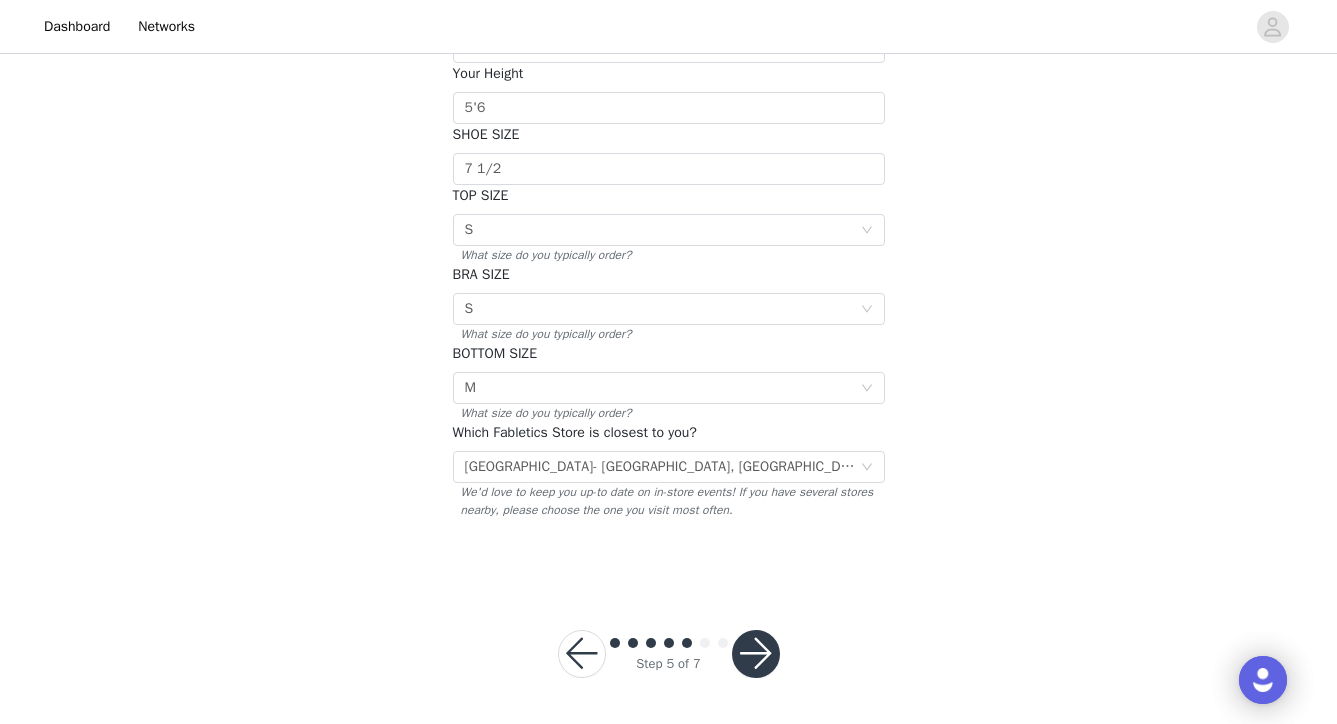 click at bounding box center [756, 654] 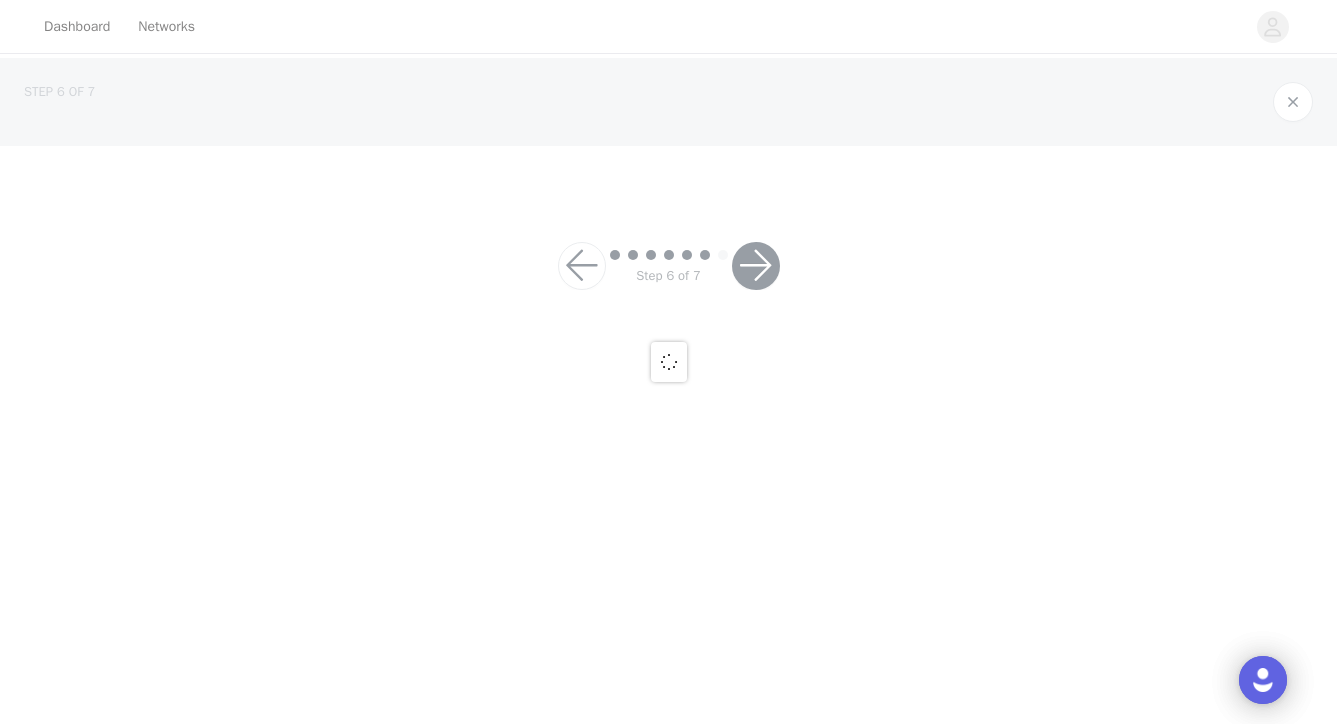 scroll, scrollTop: 0, scrollLeft: 0, axis: both 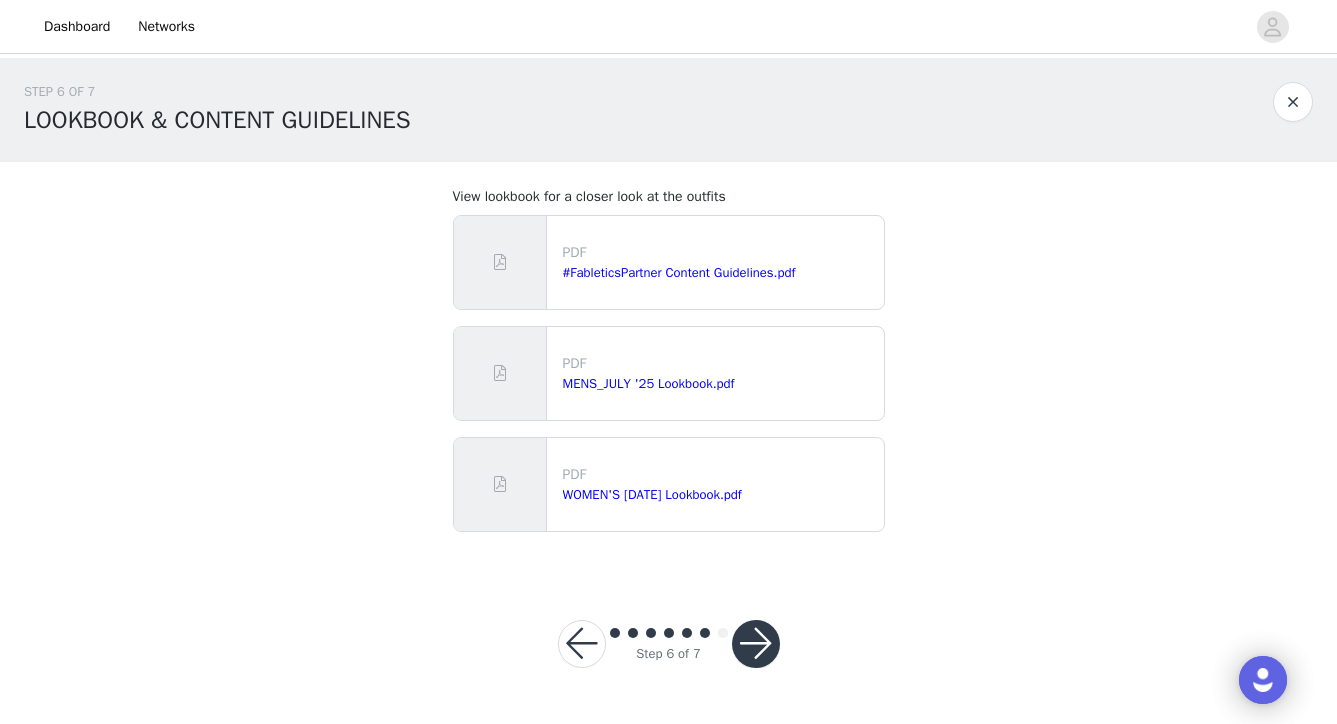 click at bounding box center (756, 644) 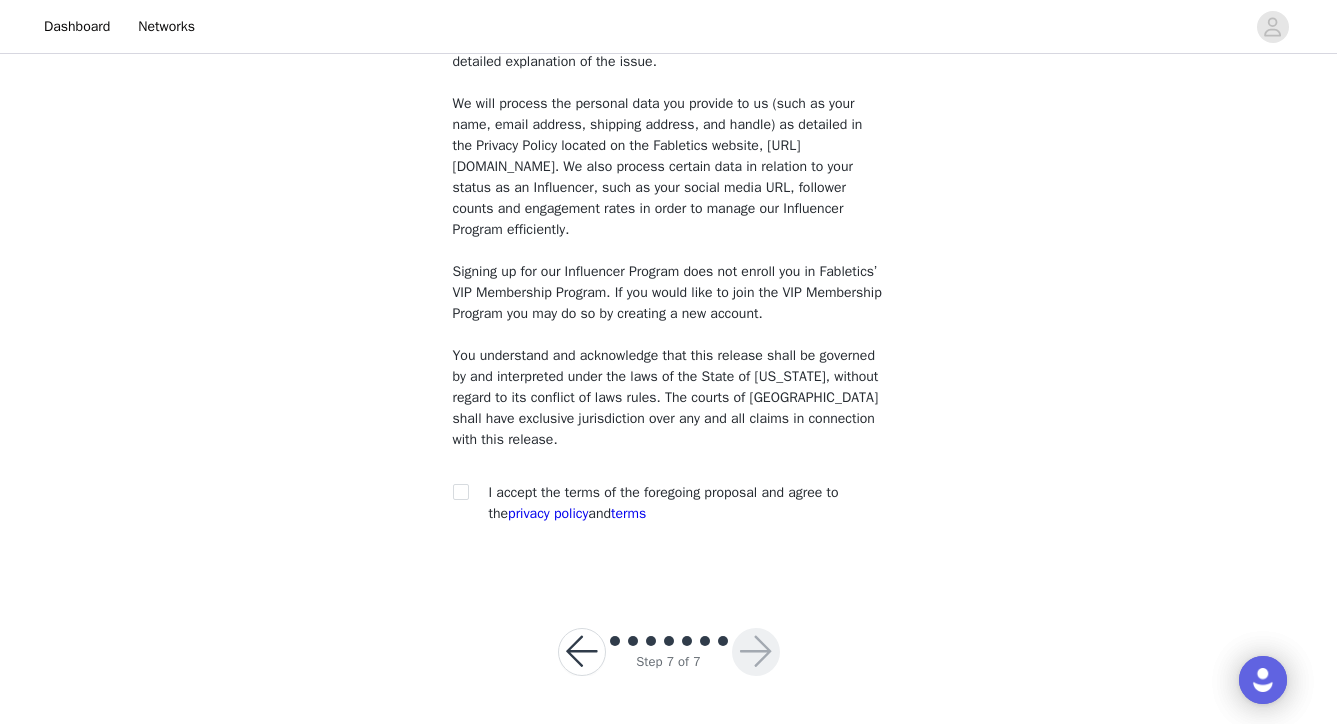 scroll, scrollTop: 1544, scrollLeft: 0, axis: vertical 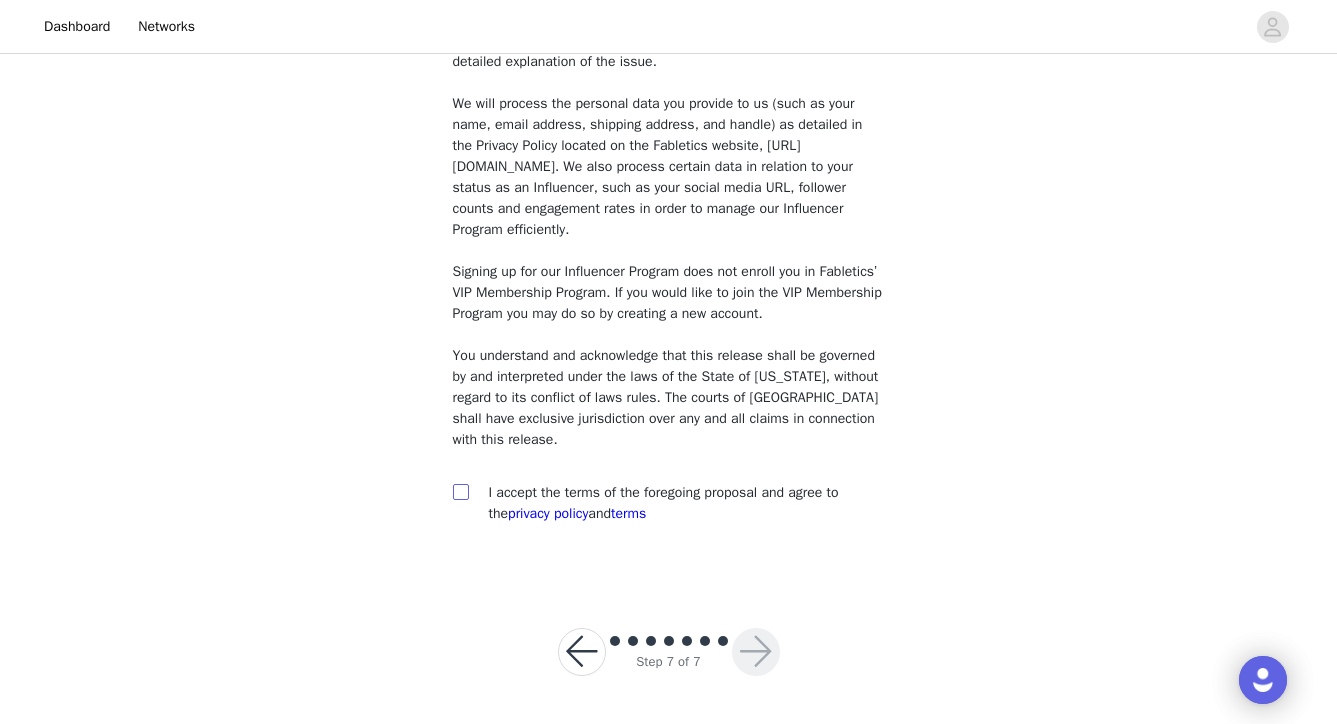click at bounding box center [460, 491] 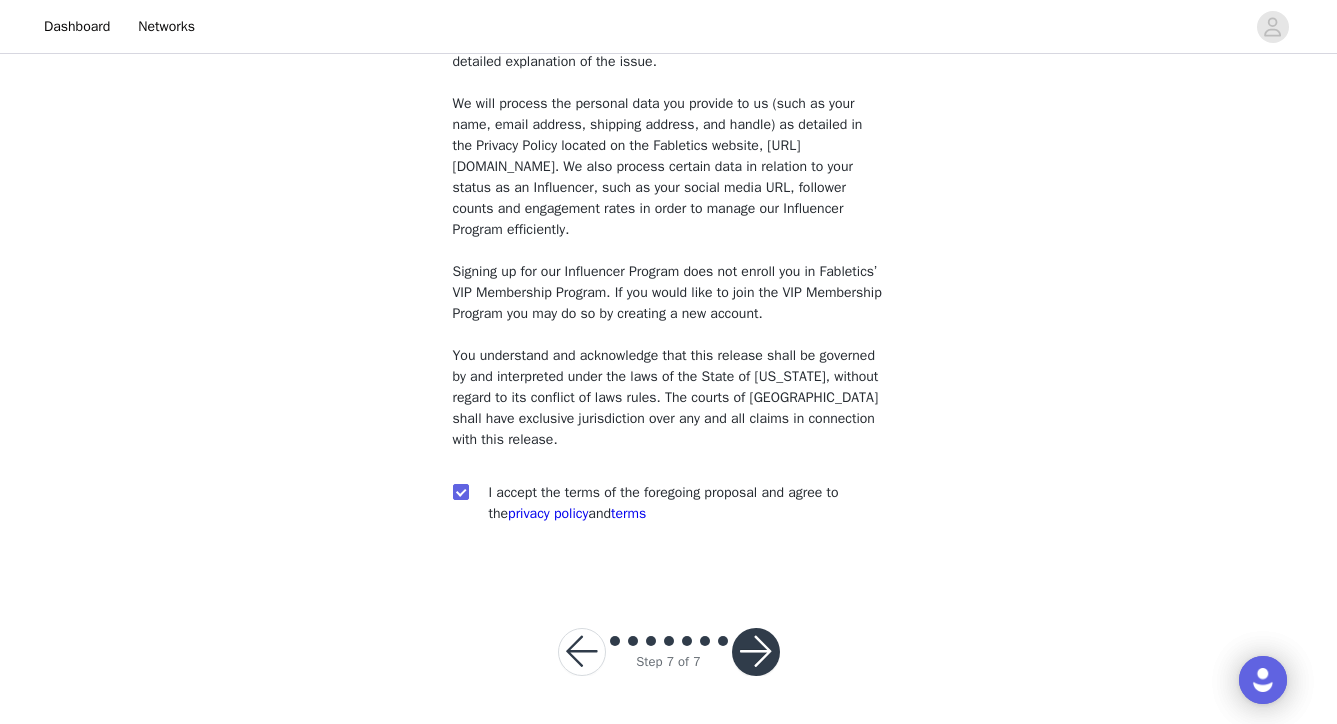 scroll, scrollTop: 1544, scrollLeft: 0, axis: vertical 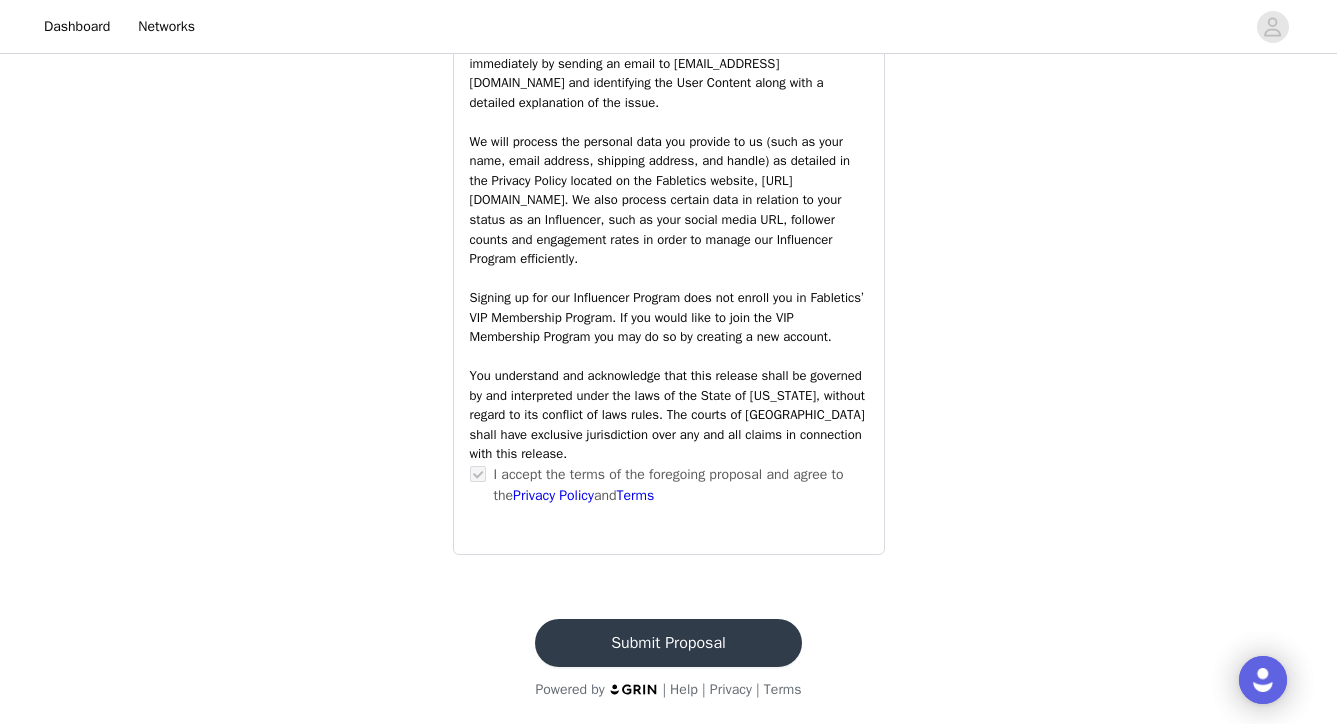 click on "Submit Proposal" at bounding box center [668, 643] 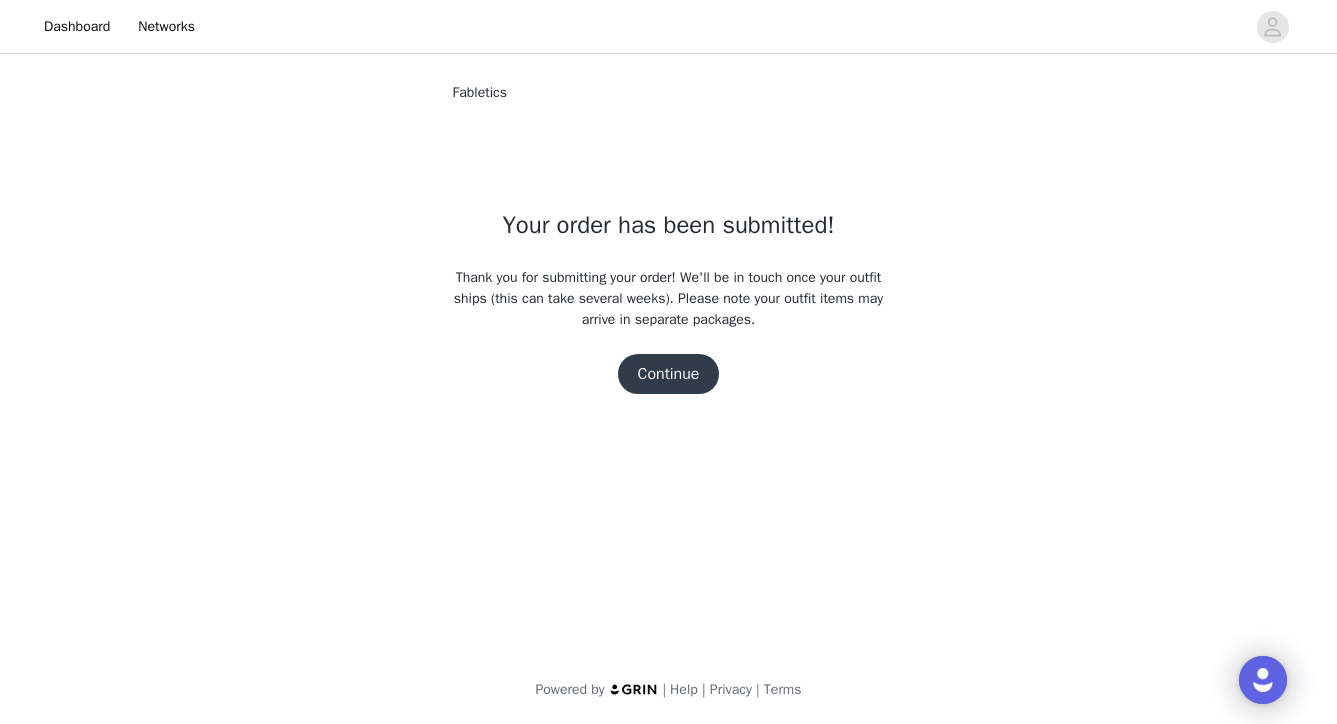 scroll, scrollTop: 0, scrollLeft: 0, axis: both 